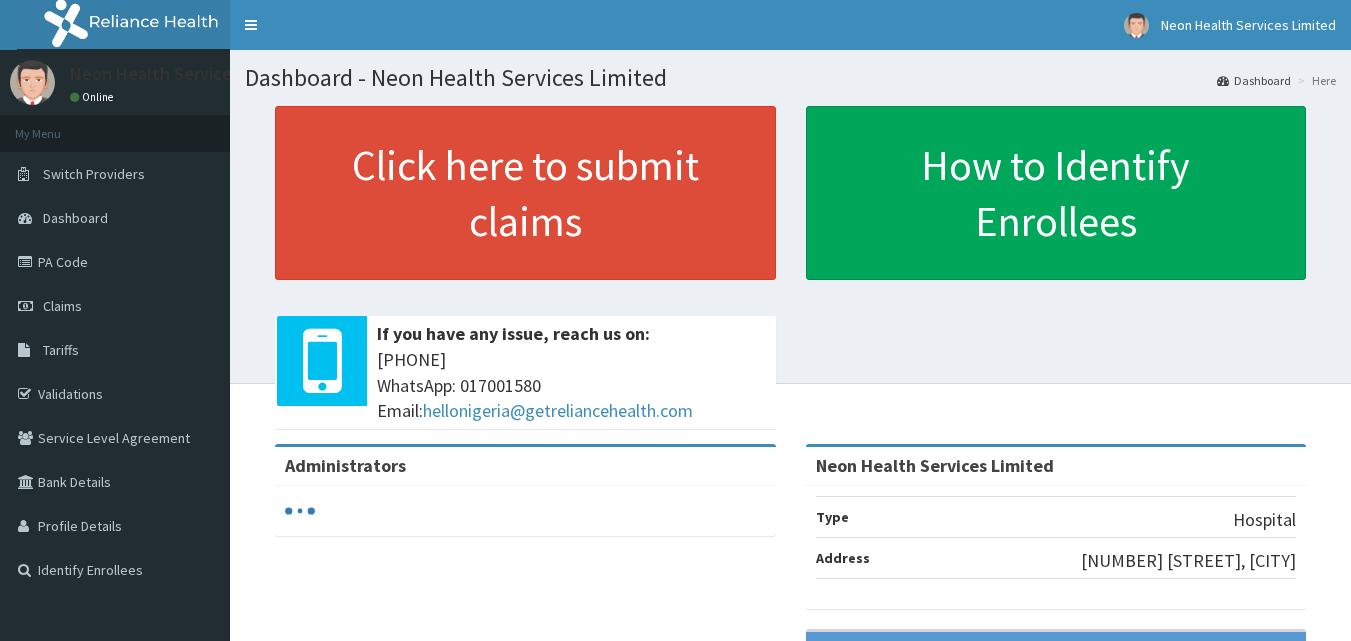 scroll, scrollTop: 0, scrollLeft: 0, axis: both 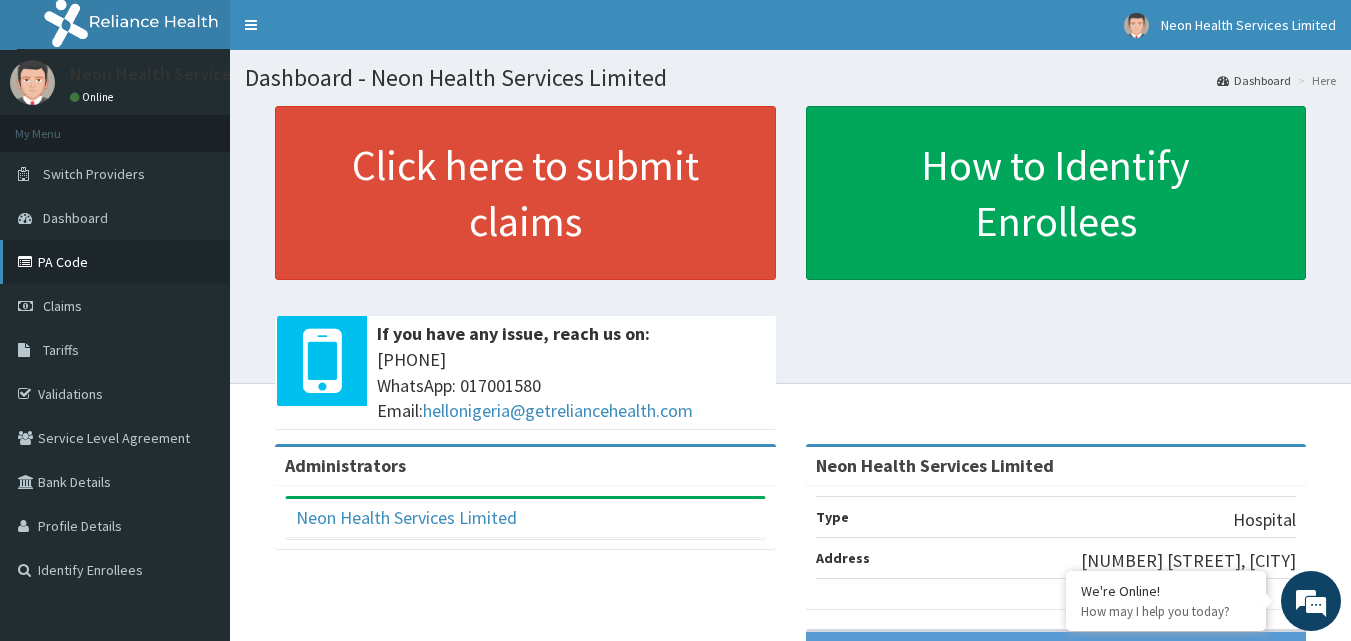 click on "PA Code" at bounding box center [115, 262] 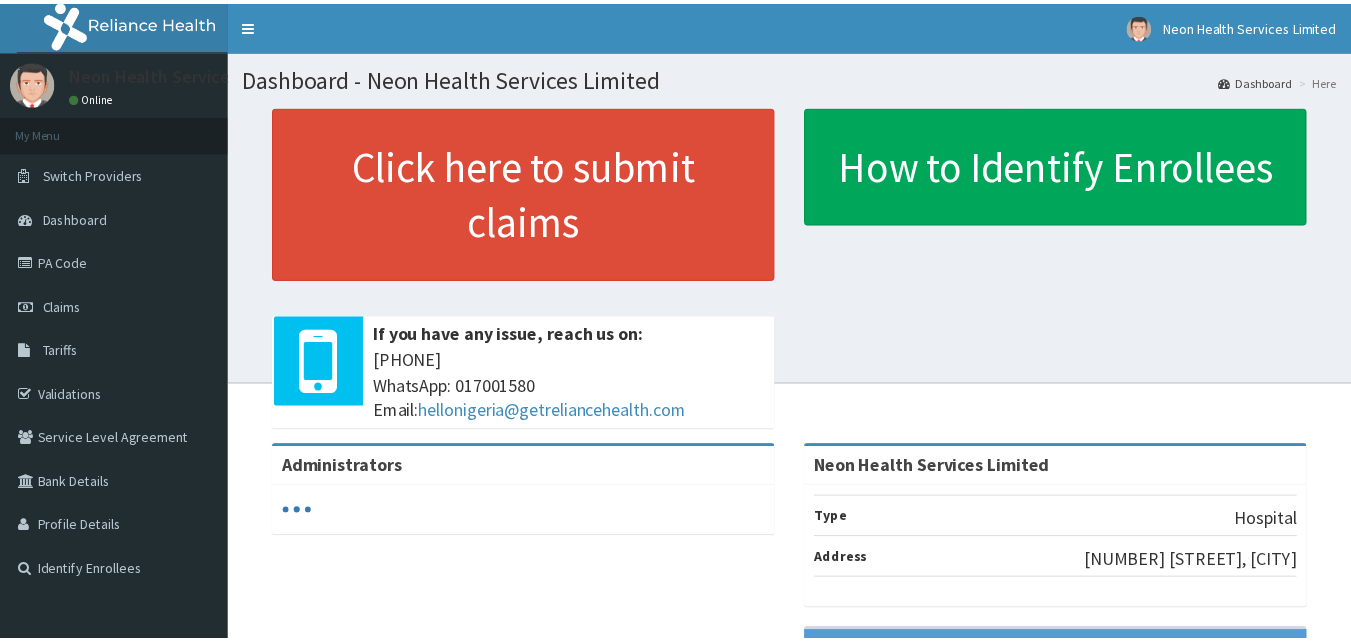 scroll, scrollTop: 0, scrollLeft: 0, axis: both 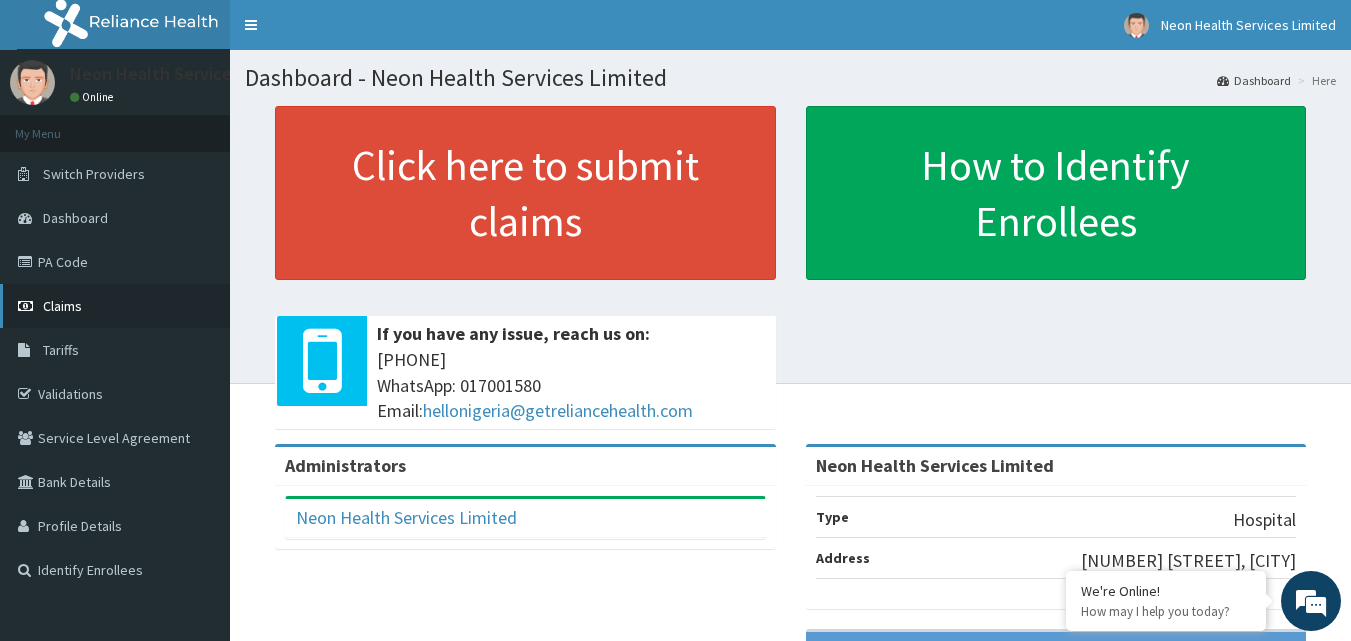 click on "Claims" at bounding box center (115, 306) 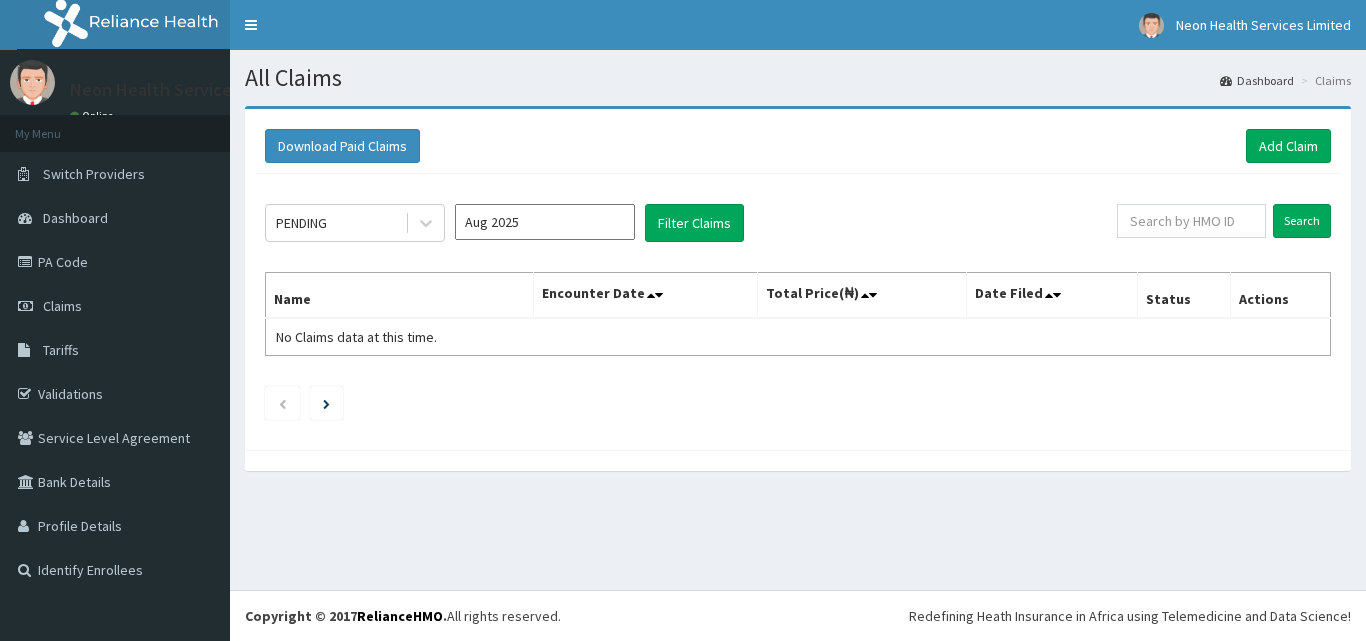 scroll, scrollTop: 0, scrollLeft: 0, axis: both 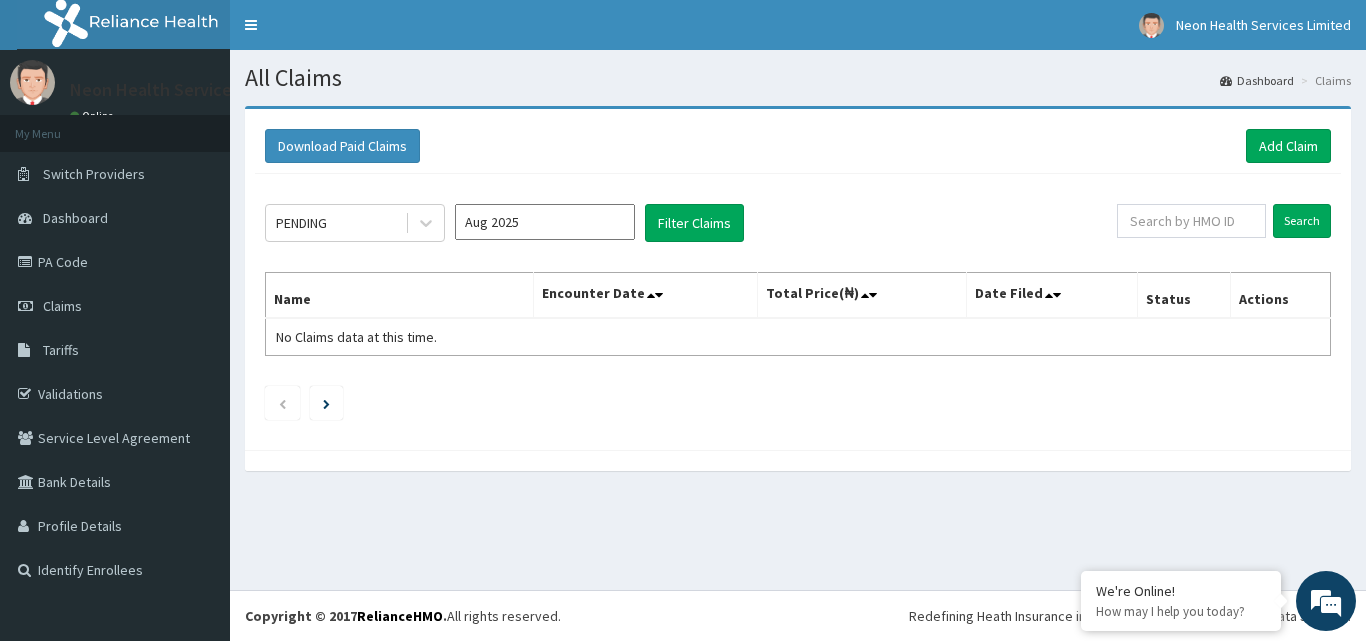 click on "Aug 2025" at bounding box center [545, 222] 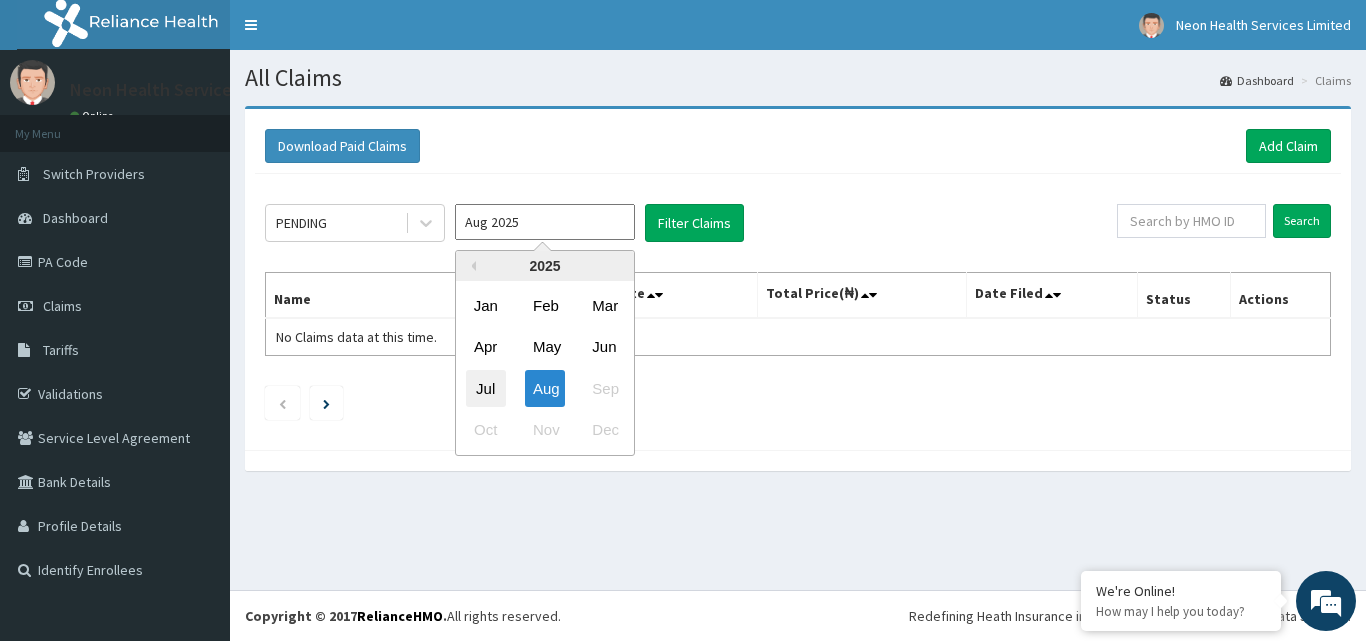 click on "Jul" at bounding box center [486, 388] 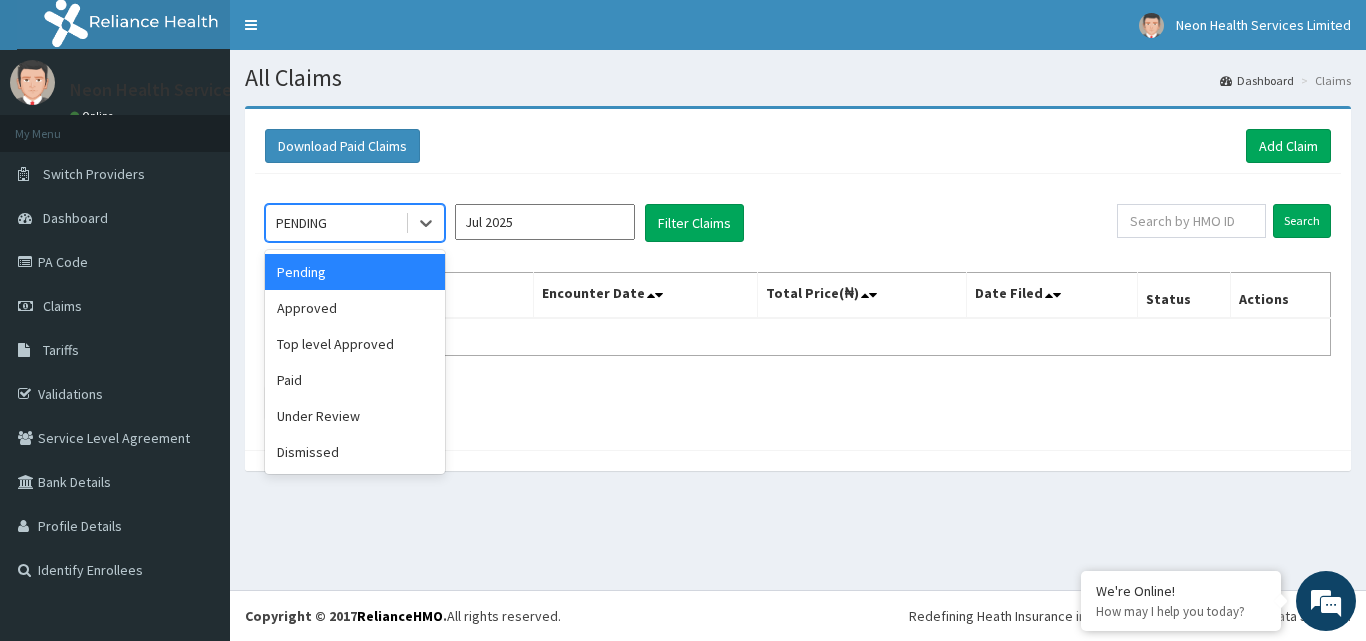click at bounding box center (424, 223) 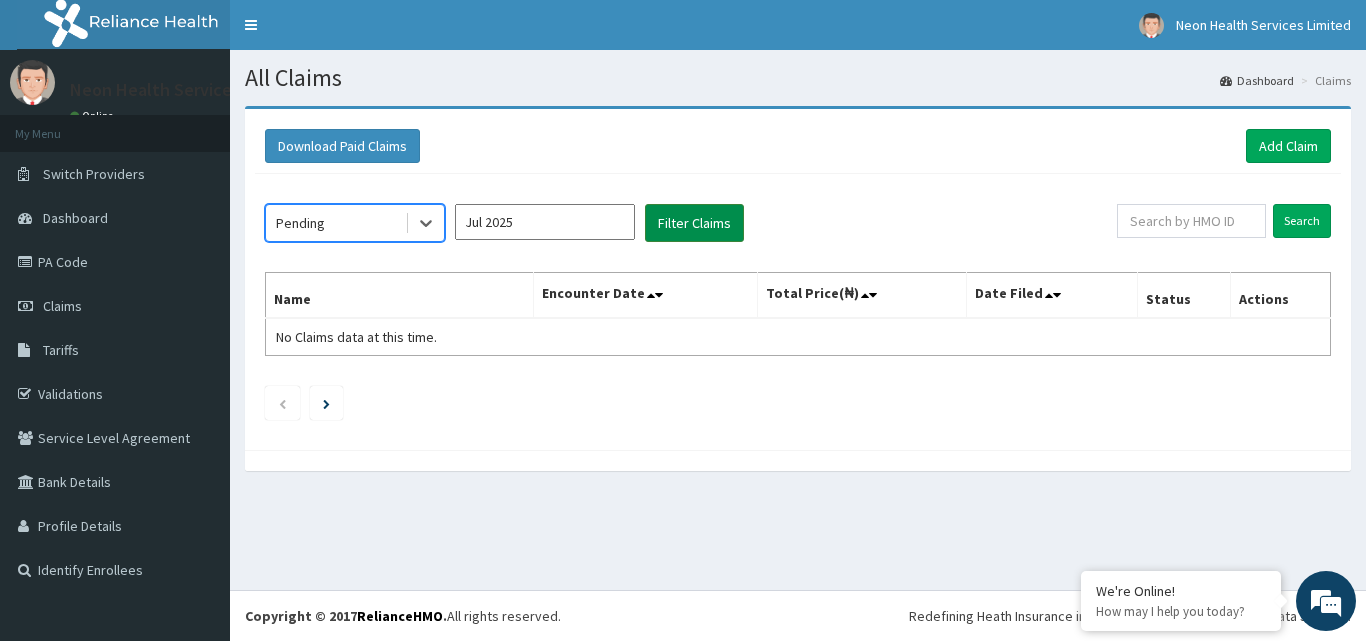 scroll, scrollTop: 0, scrollLeft: 0, axis: both 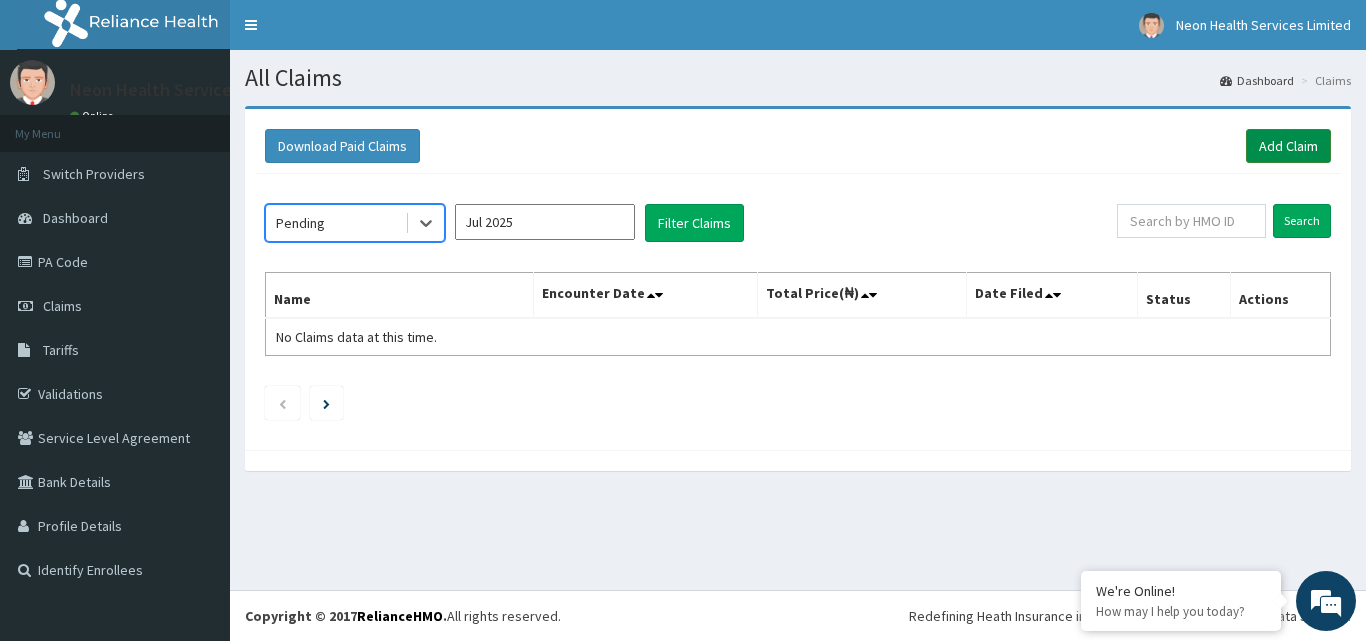 click on "Add Claim" at bounding box center (1288, 146) 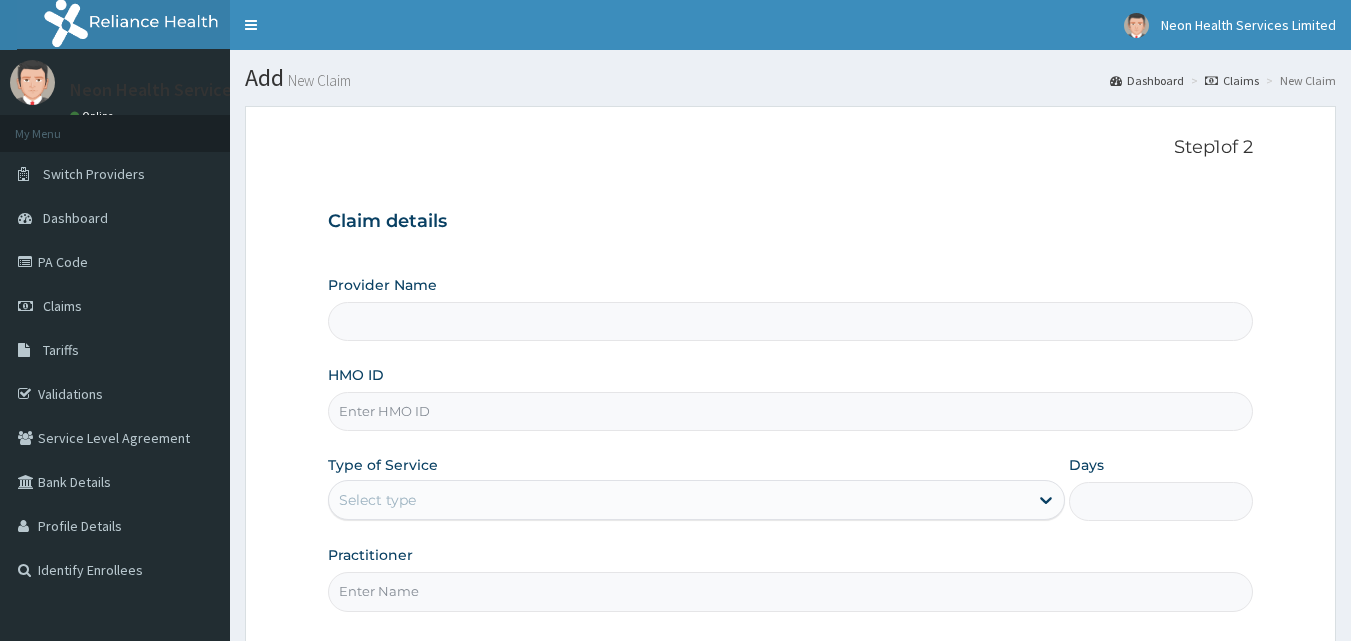 scroll, scrollTop: 0, scrollLeft: 0, axis: both 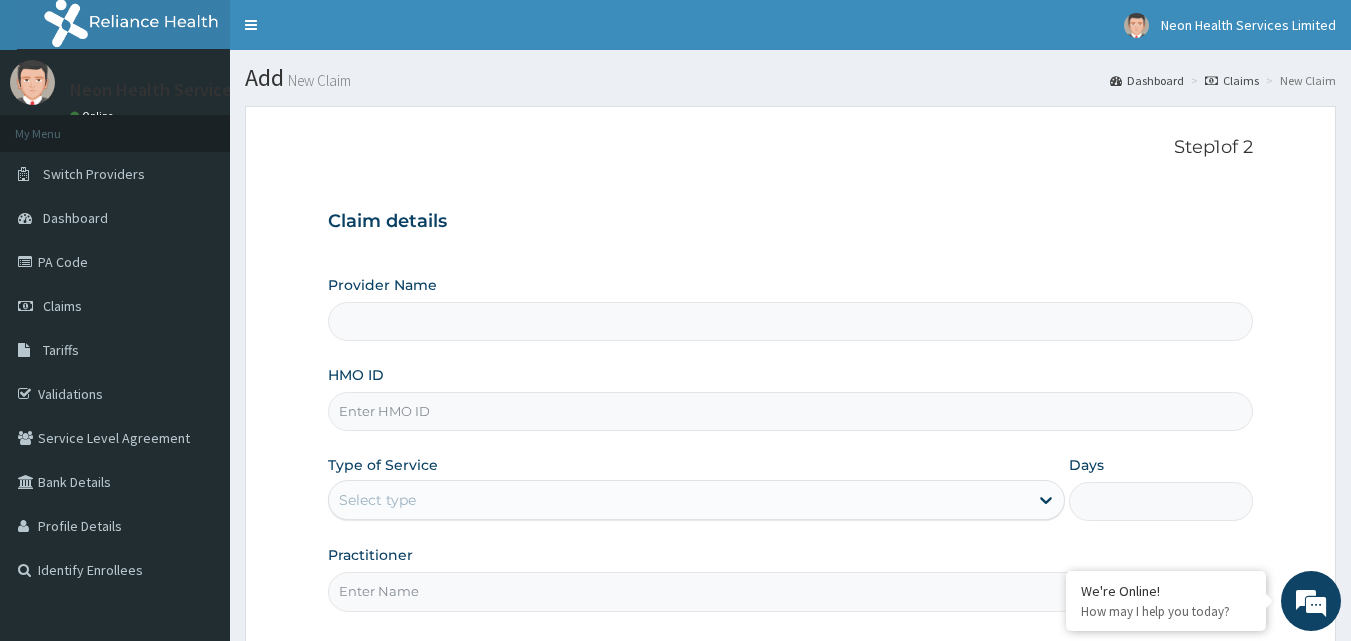 click on "Provider Name" at bounding box center [791, 321] 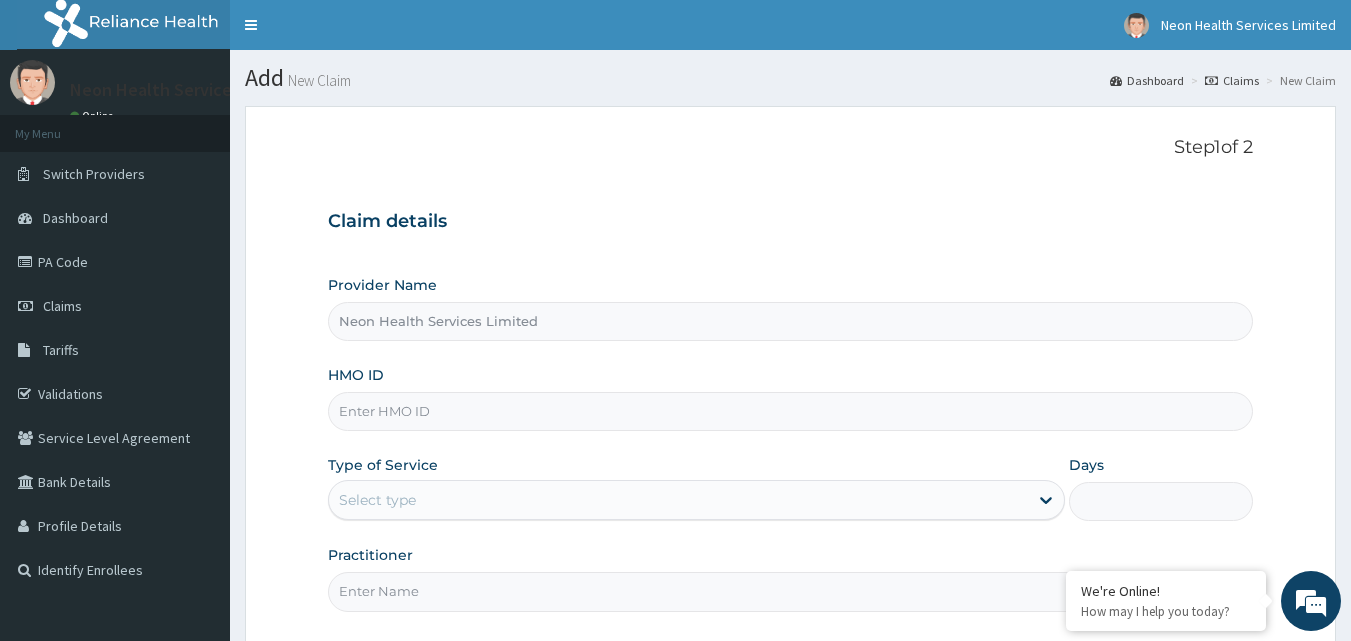 click on "HMO ID" at bounding box center [791, 411] 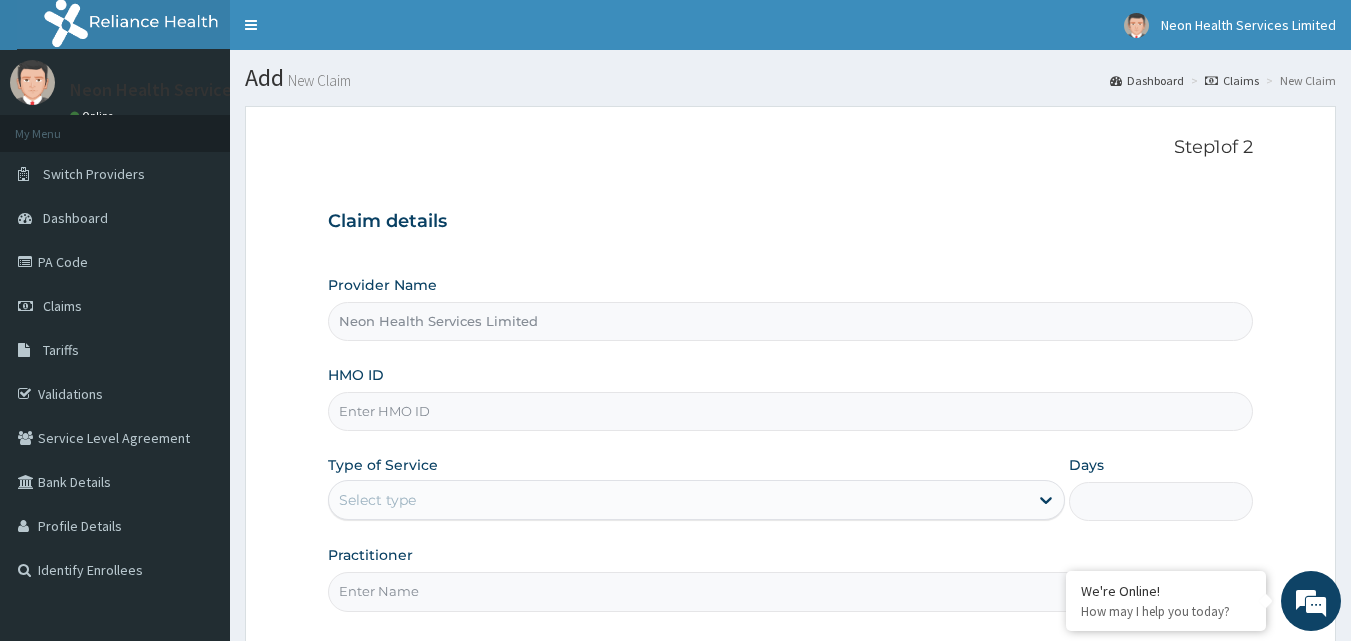 paste on "AEV/10005/A" 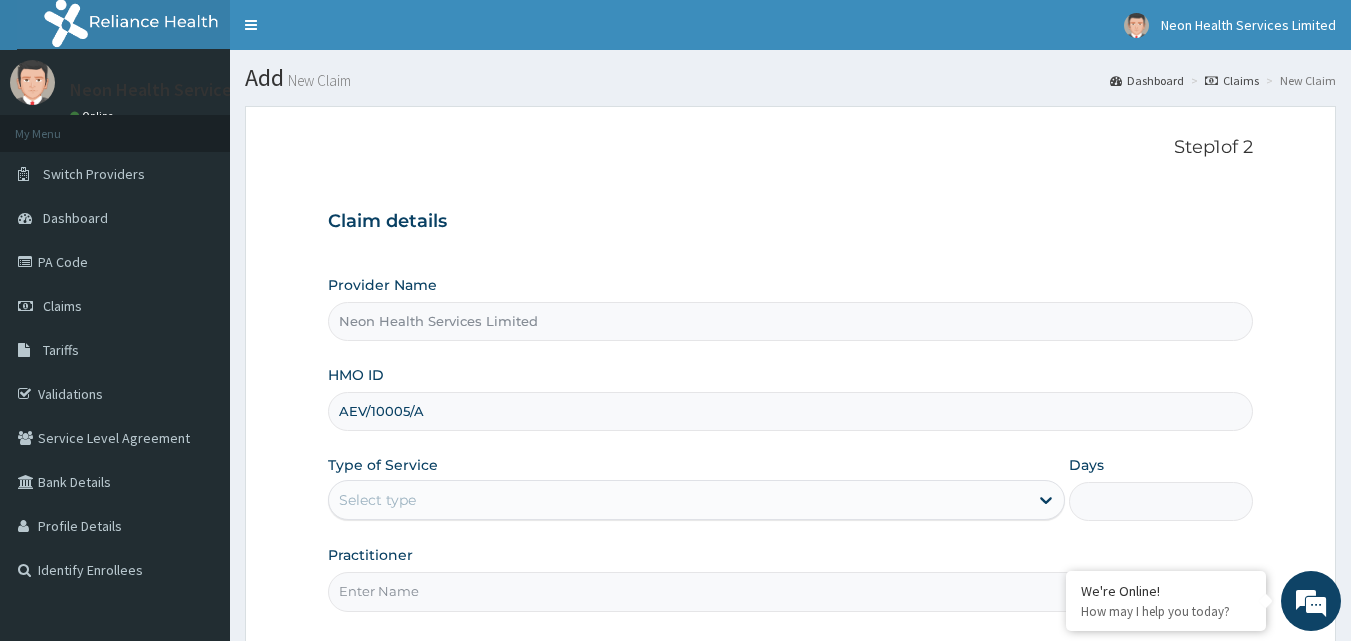 type on "AEV/10005/A" 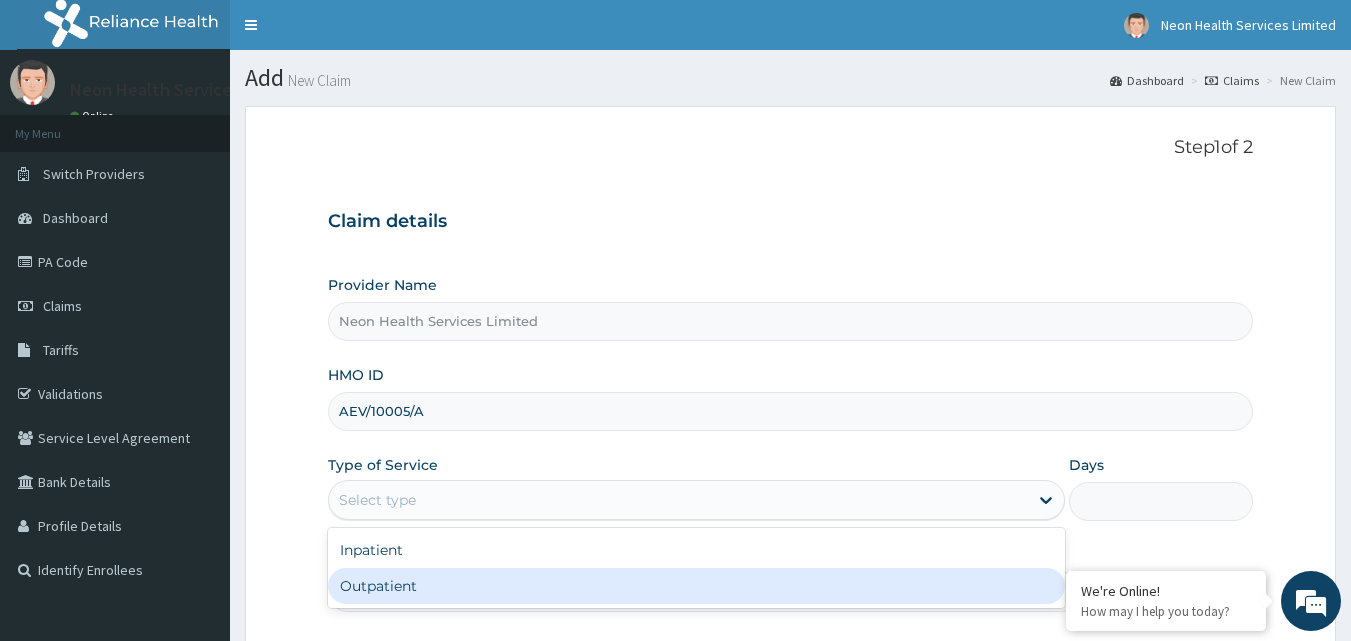 click on "Outpatient" at bounding box center (696, 586) 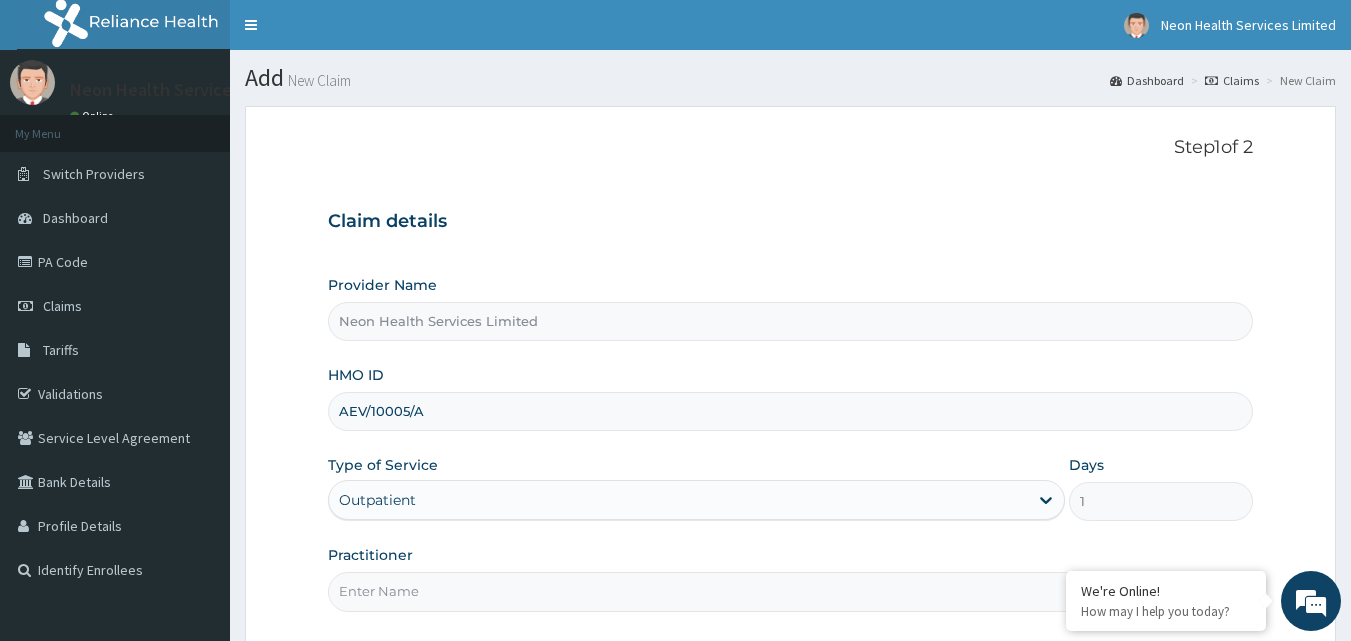 scroll, scrollTop: 0, scrollLeft: 0, axis: both 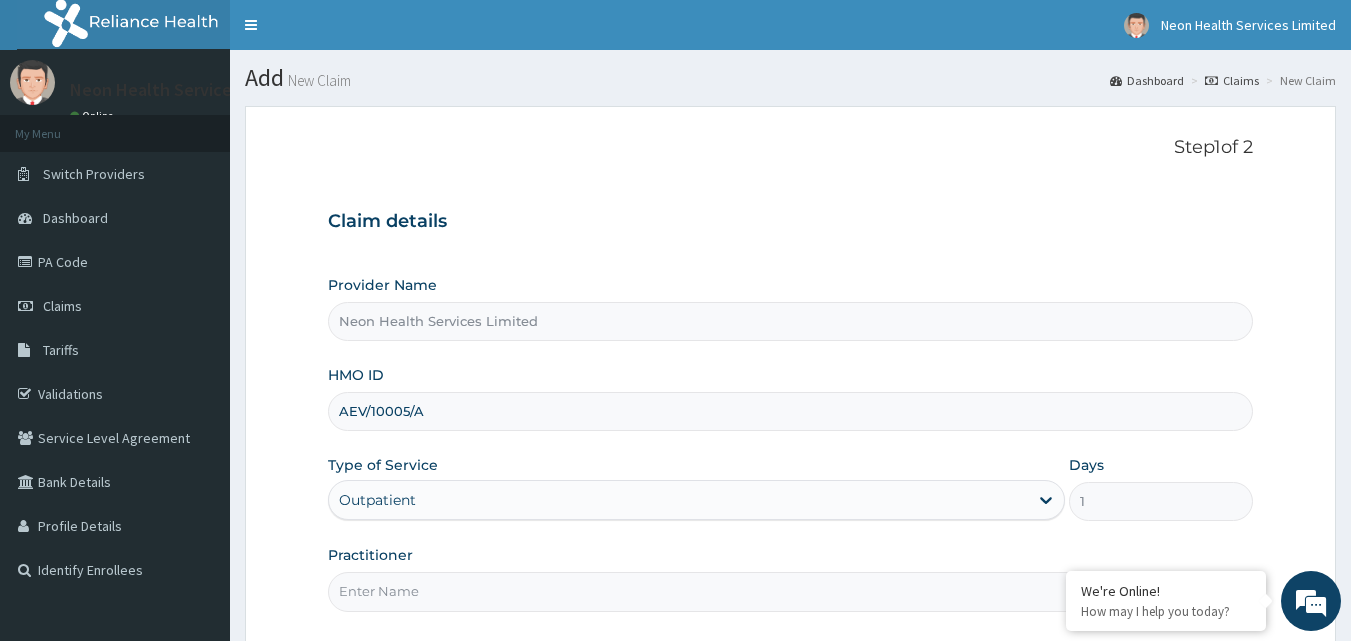 click on "Practitioner" at bounding box center (791, 591) 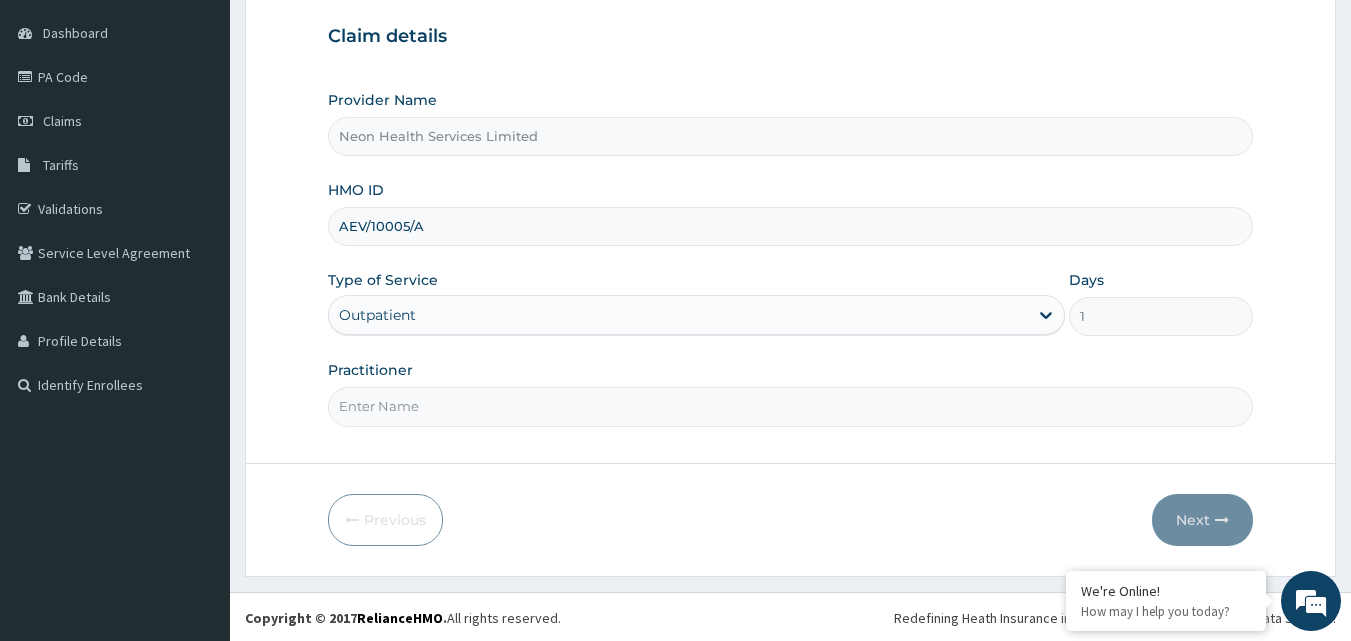 scroll, scrollTop: 187, scrollLeft: 0, axis: vertical 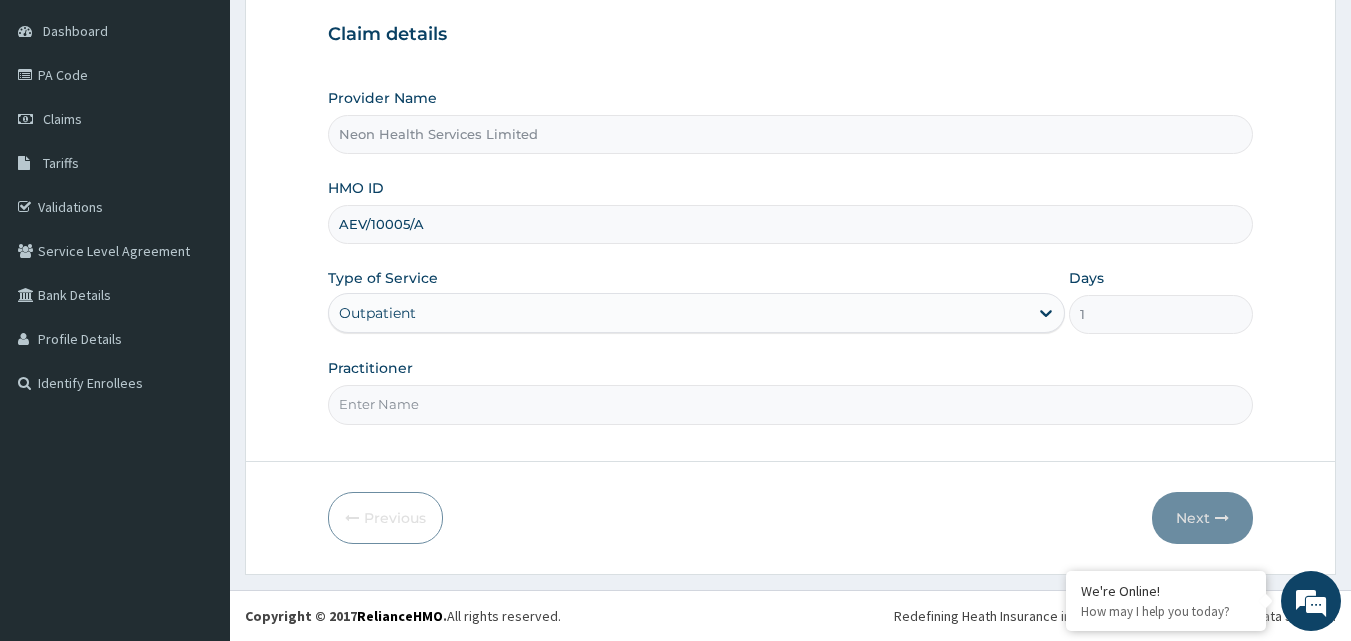 click on "Practitioner" at bounding box center (791, 404) 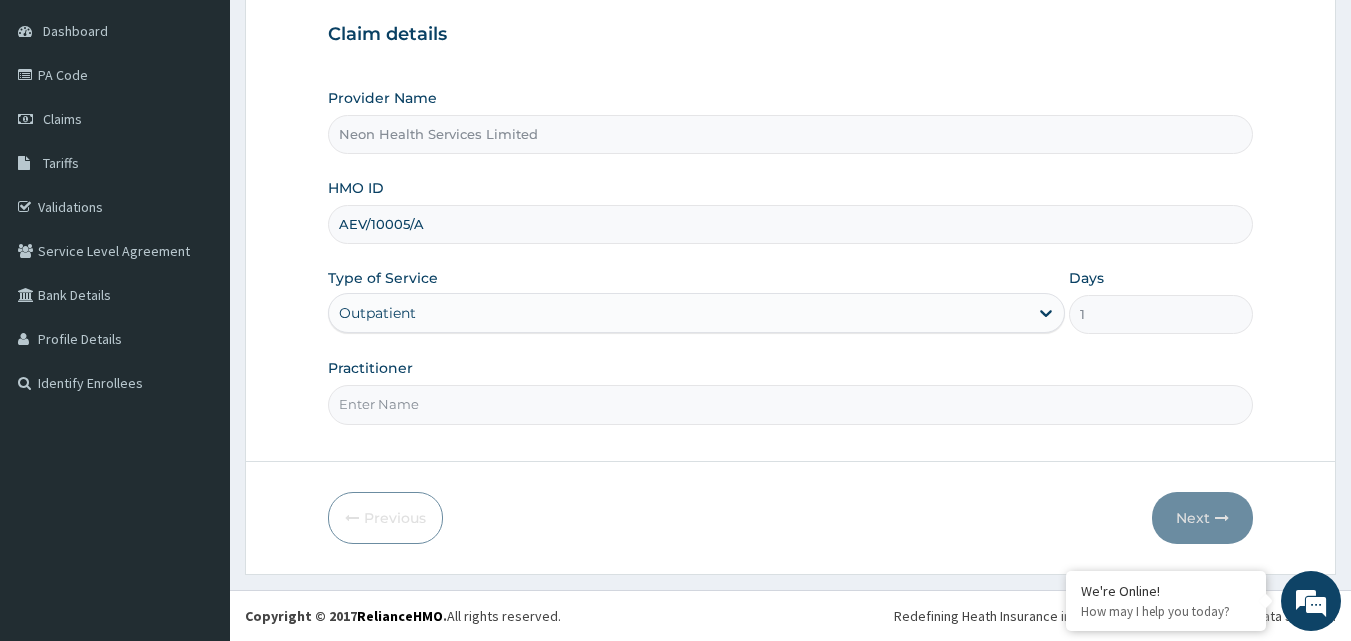click on "Practitioner" at bounding box center [791, 404] 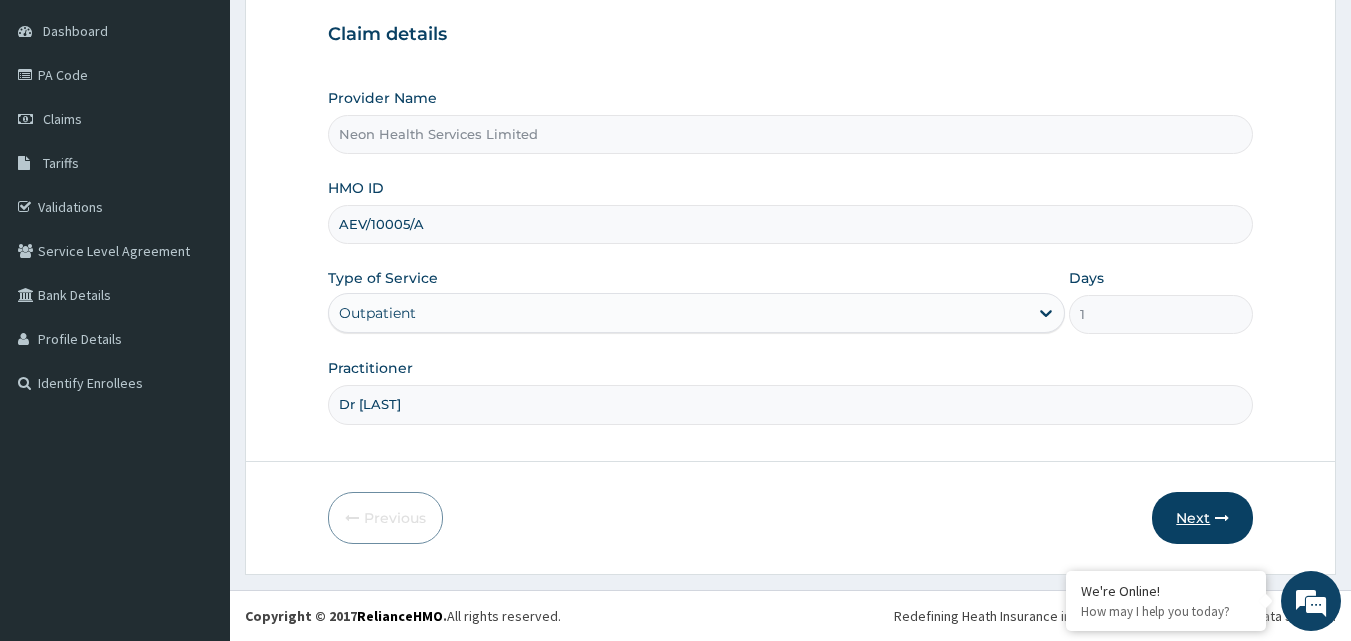 type on "Dr Chika" 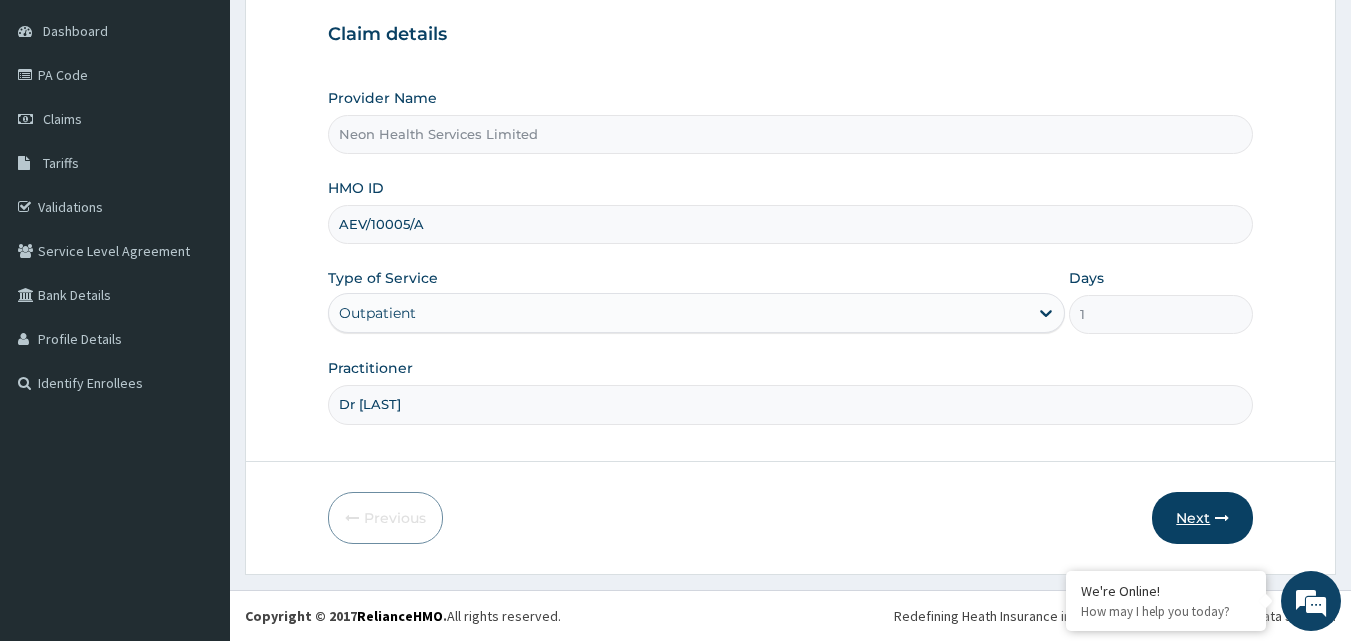 click at bounding box center (1222, 518) 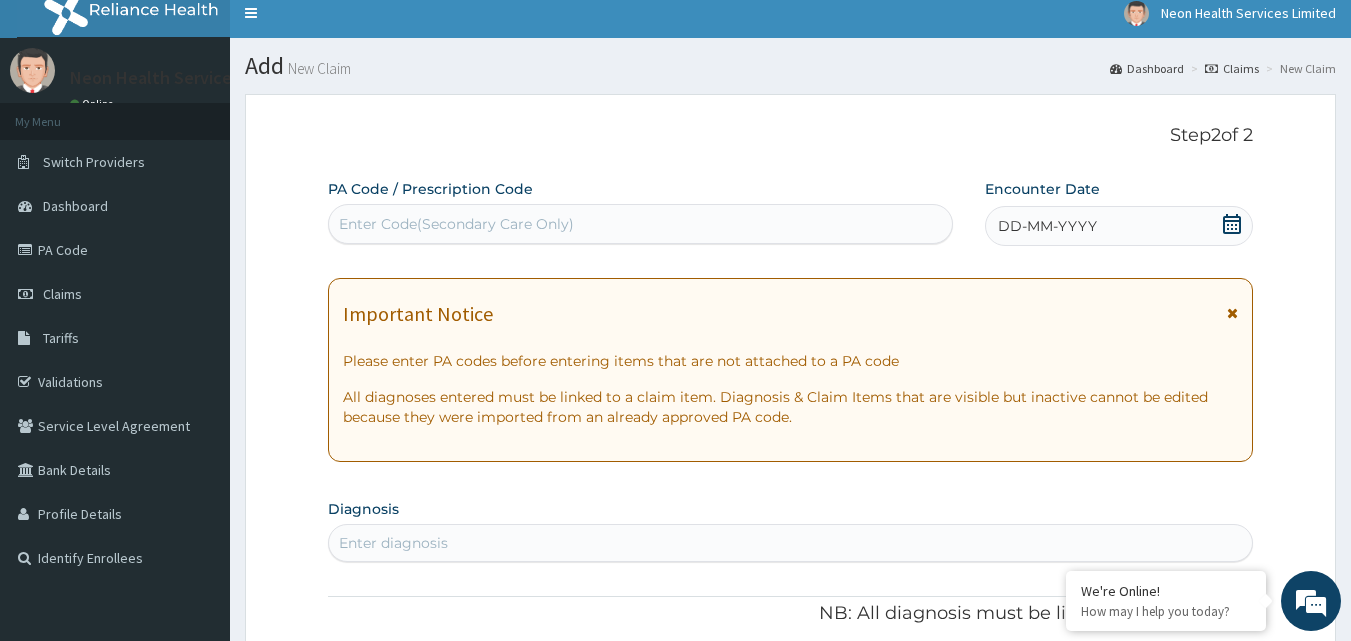 scroll, scrollTop: 0, scrollLeft: 0, axis: both 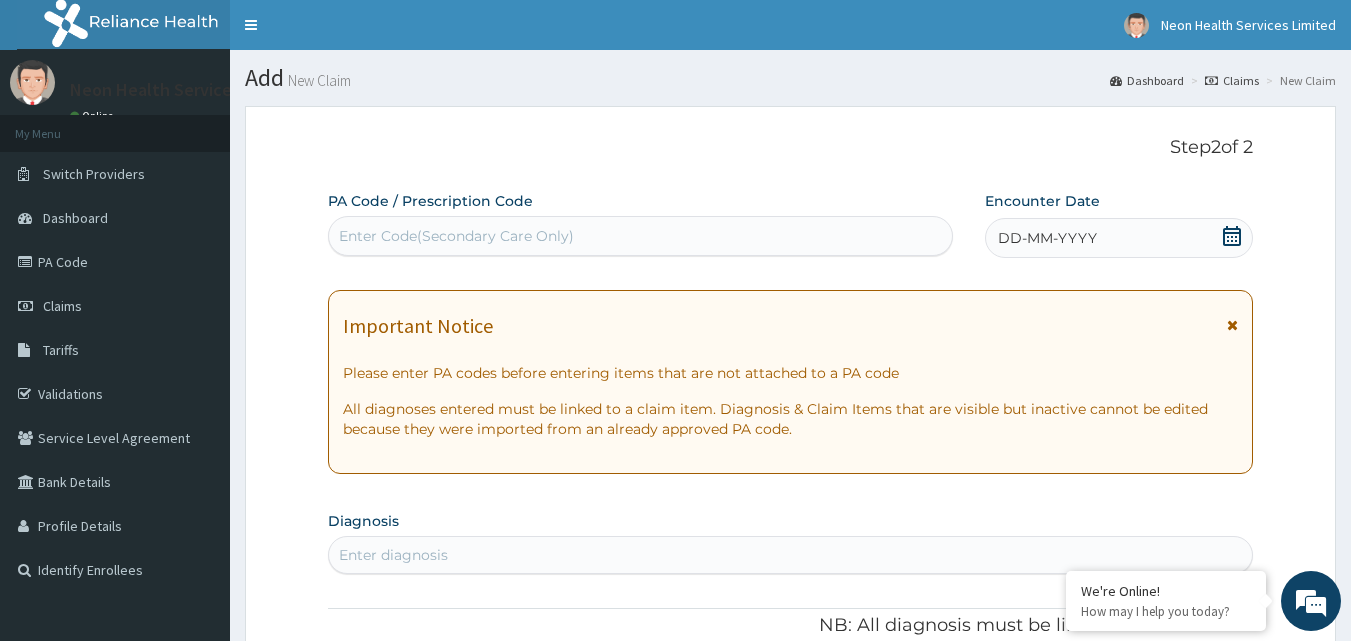 click on "Enter Code(Secondary Care Only)" at bounding box center (641, 236) 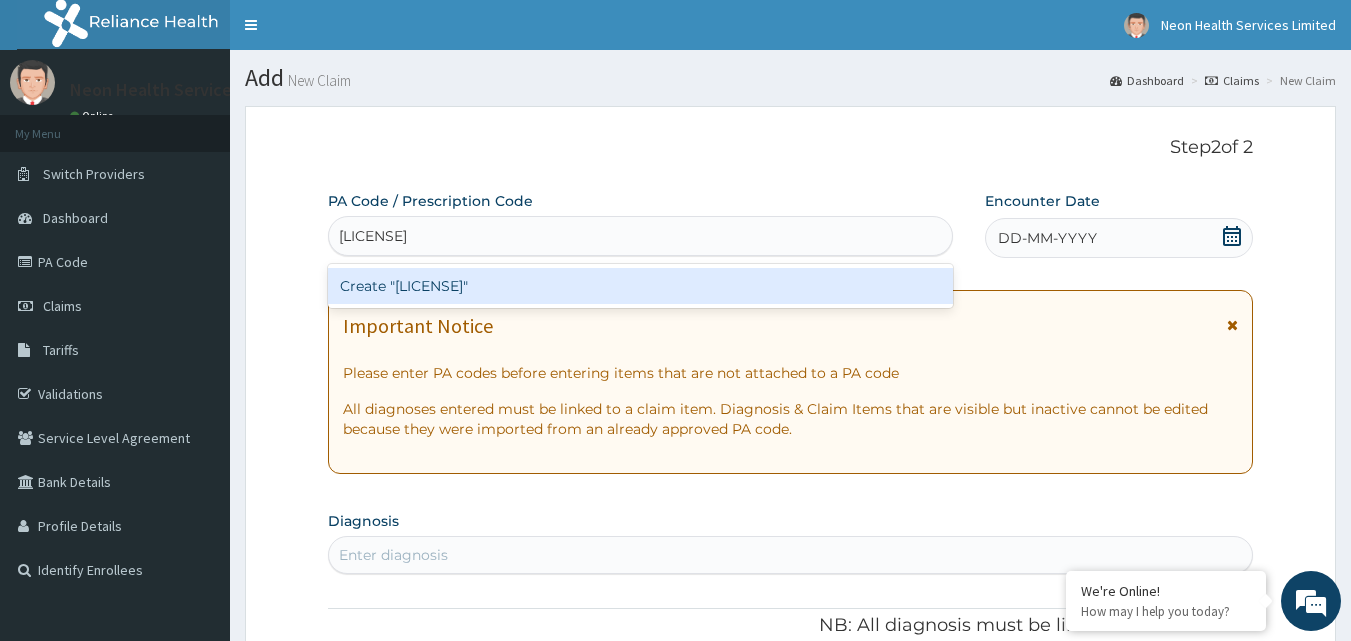 click on "Create "PA/202367"" at bounding box center [641, 286] 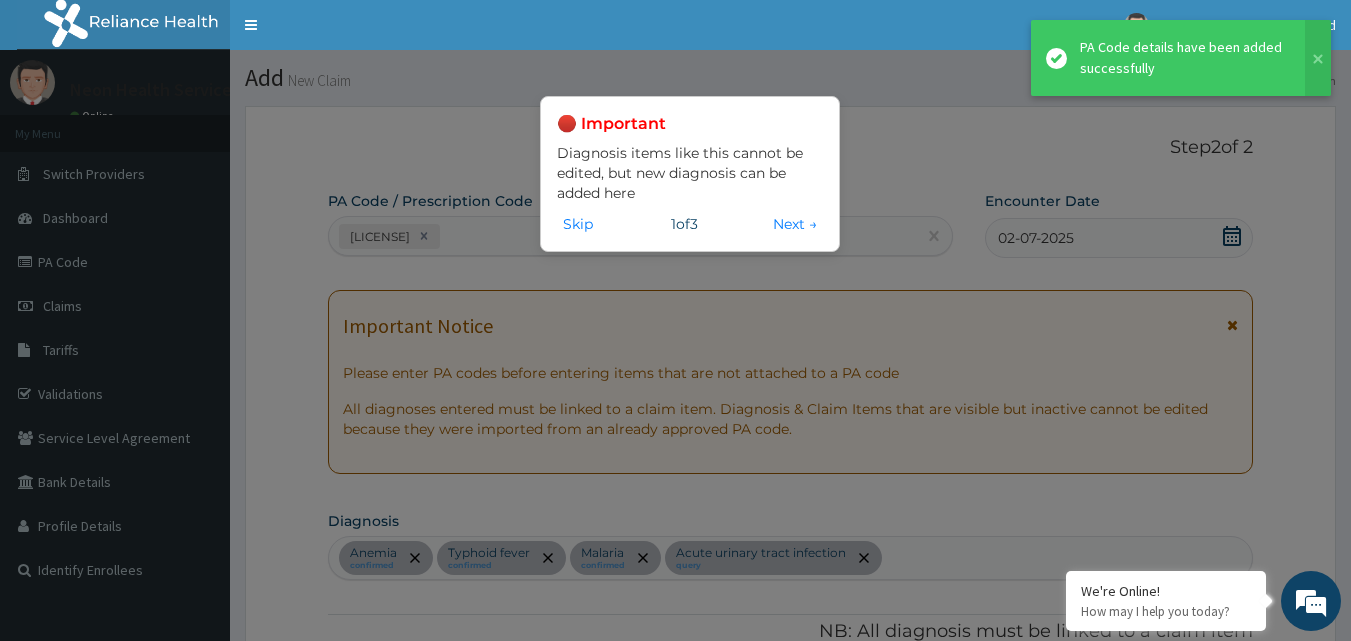 scroll, scrollTop: 1072, scrollLeft: 0, axis: vertical 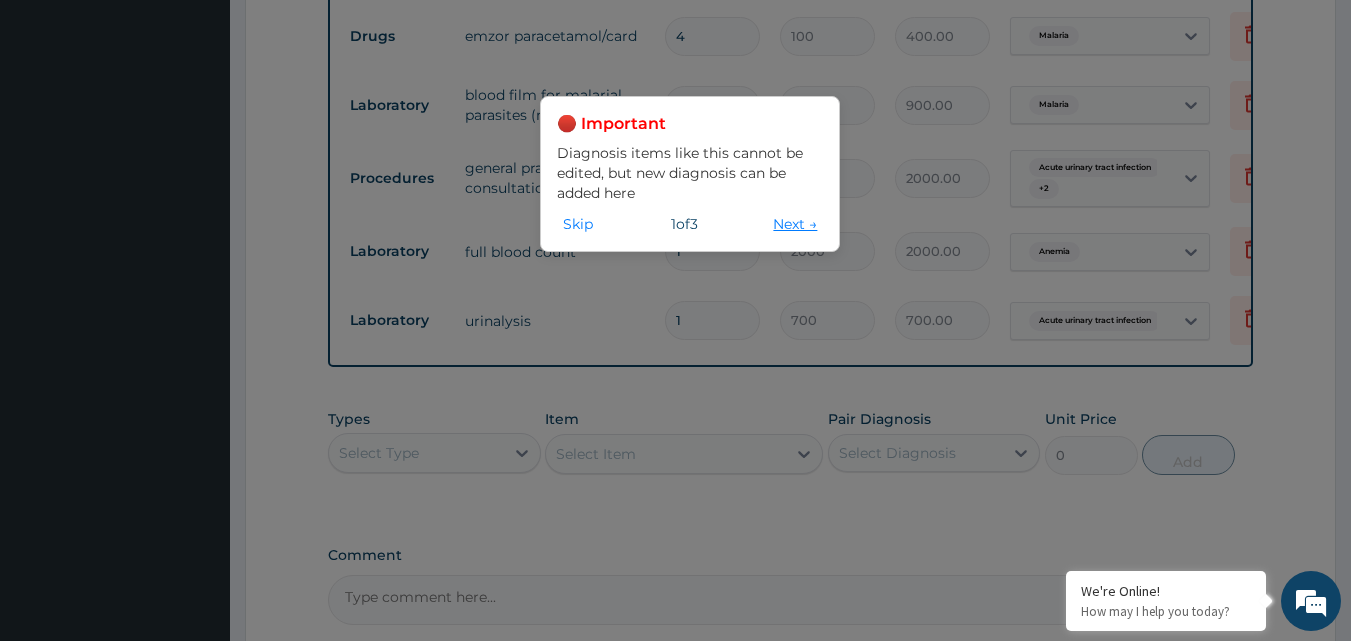 click on "Next →" at bounding box center [795, 224] 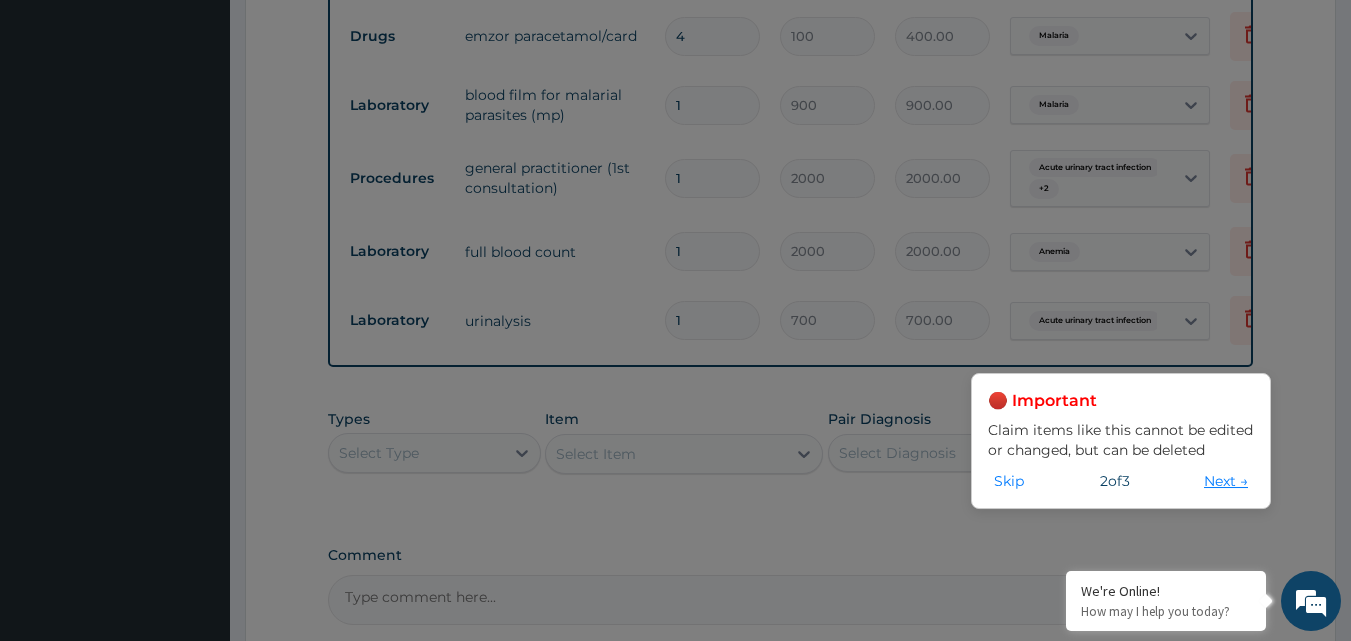 click on "Next →" at bounding box center [1226, 481] 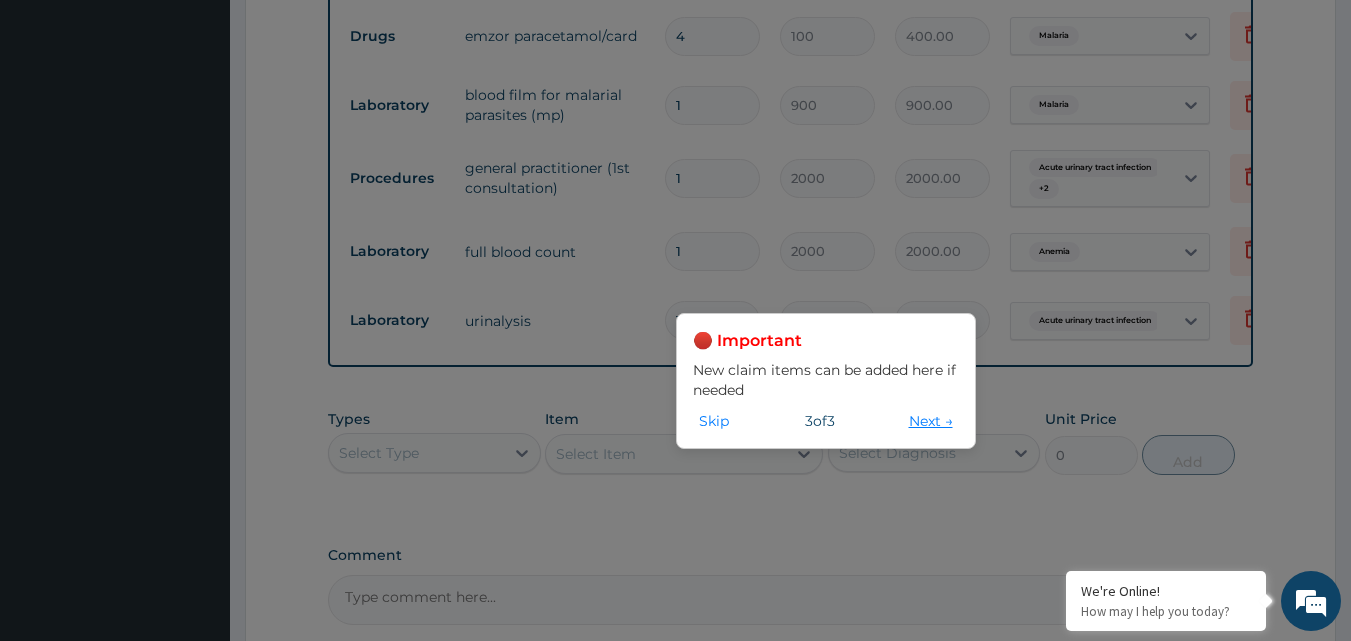 click on "Next →" at bounding box center (931, 421) 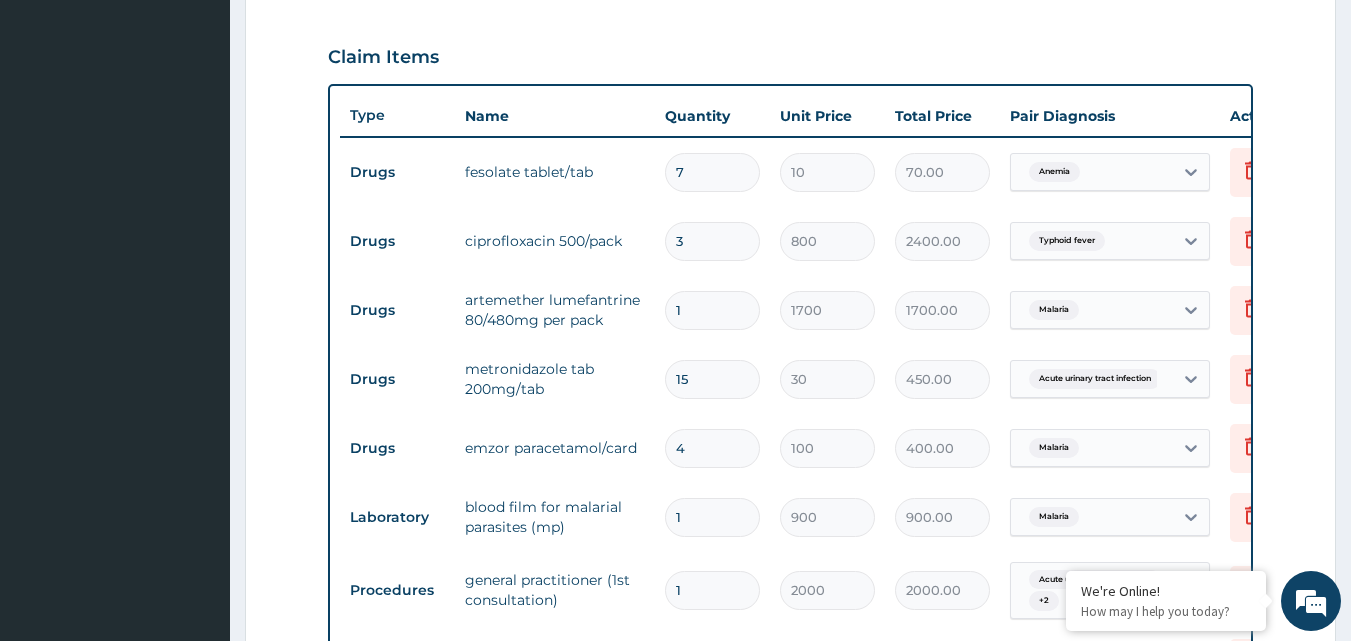 scroll, scrollTop: 656, scrollLeft: 0, axis: vertical 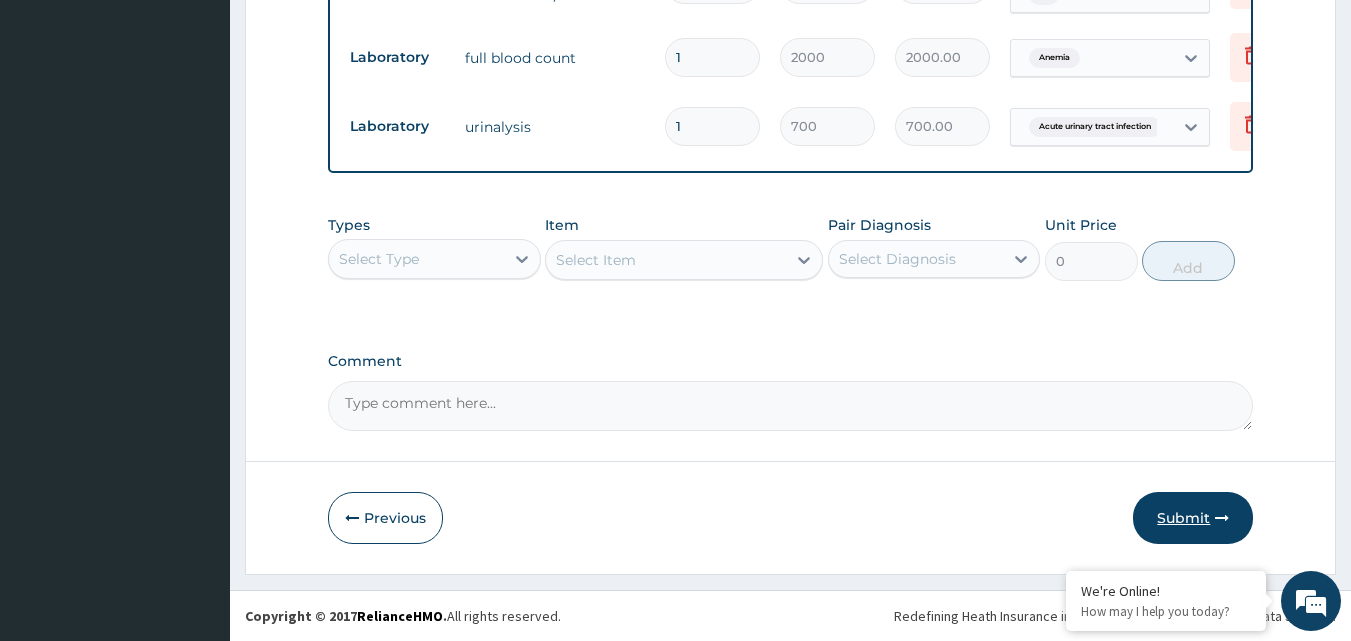 click on "Submit" at bounding box center [1193, 518] 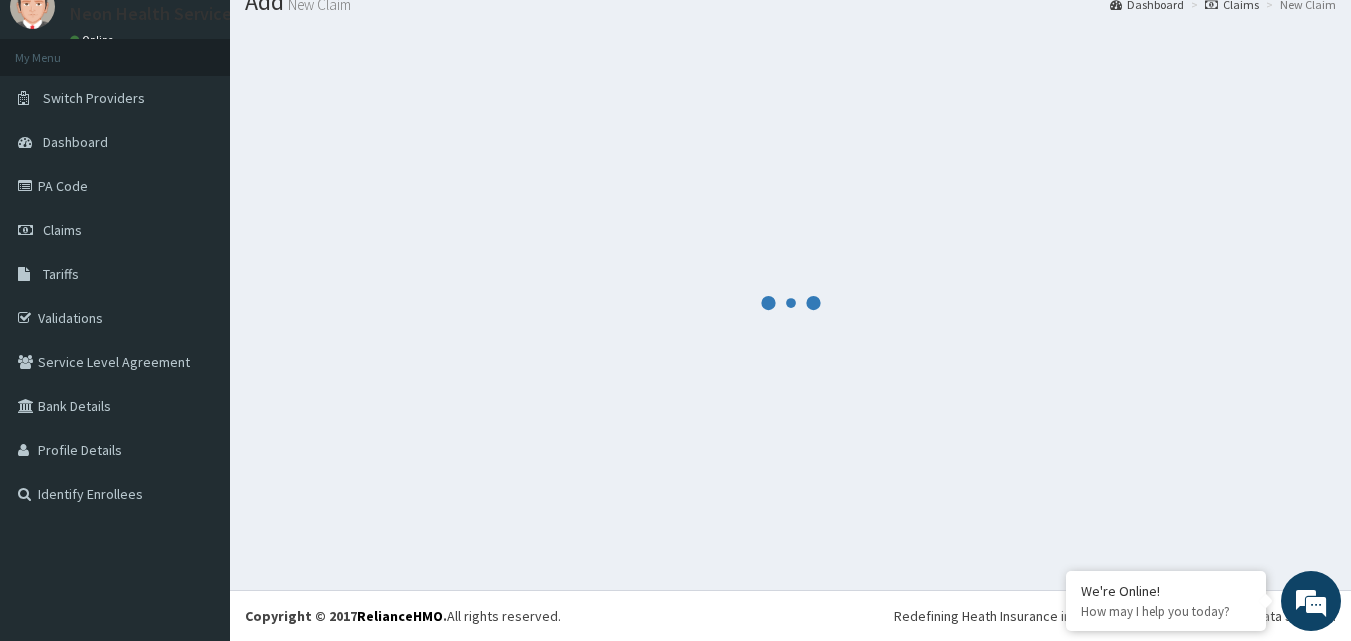 scroll, scrollTop: 1281, scrollLeft: 0, axis: vertical 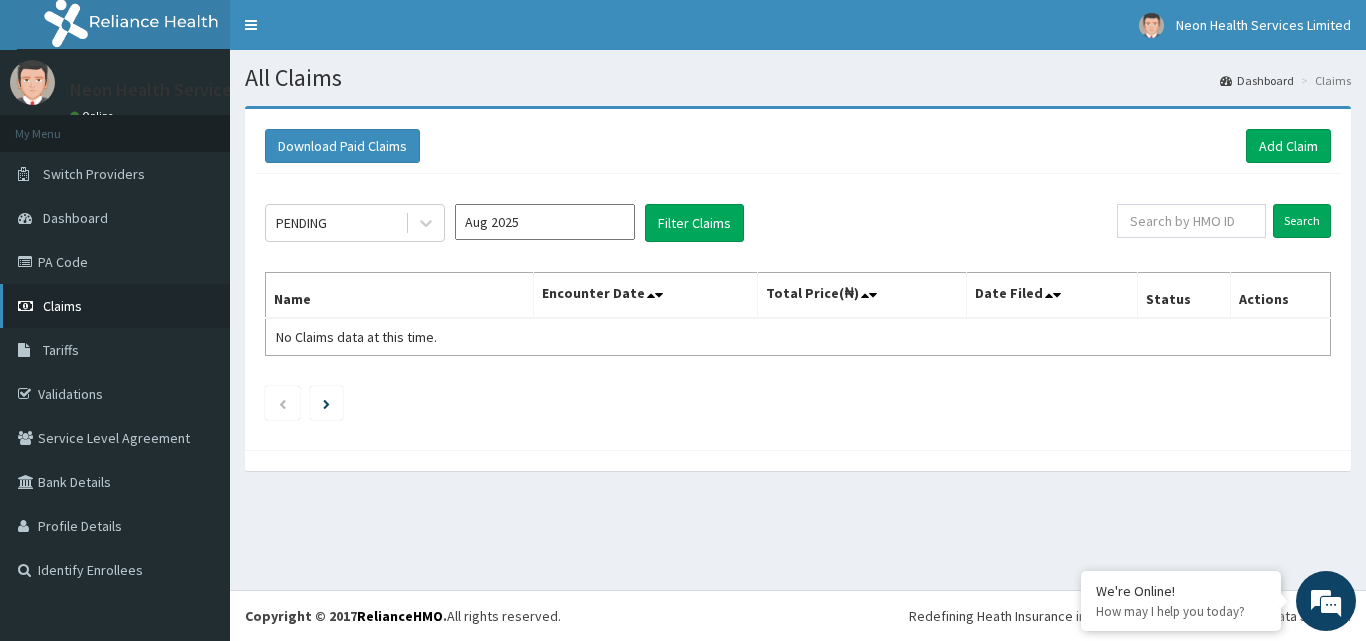 click on "Claims" at bounding box center (62, 306) 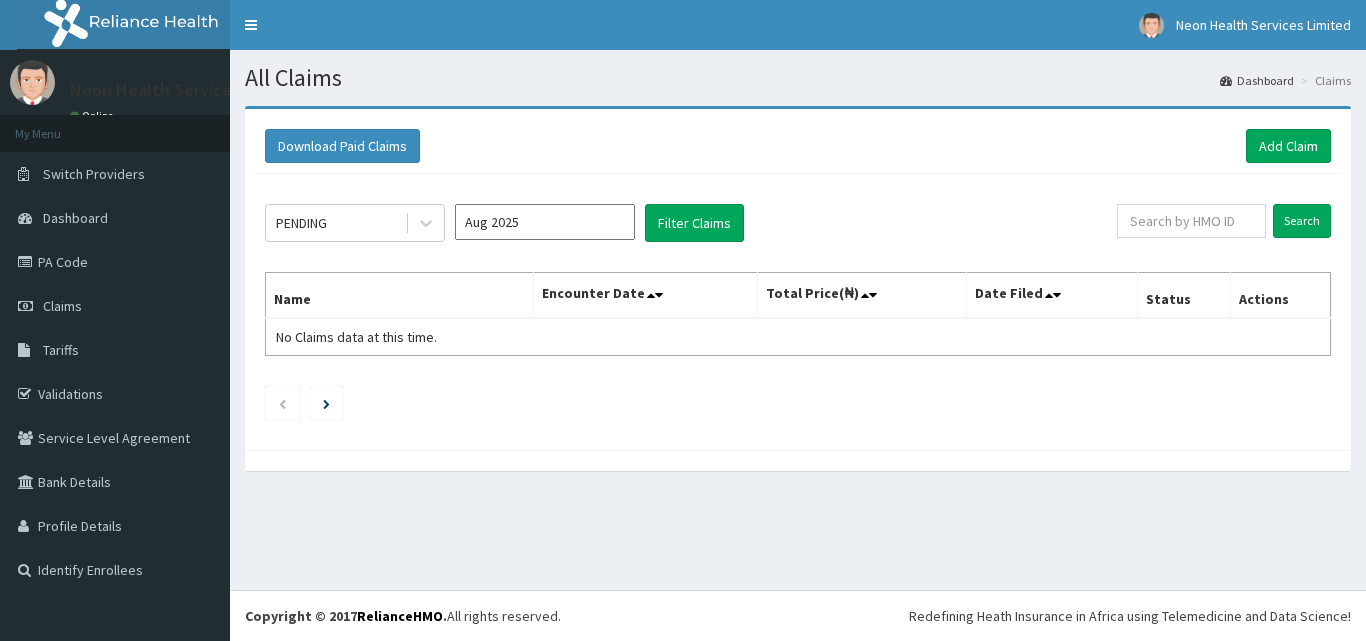 scroll, scrollTop: 0, scrollLeft: 0, axis: both 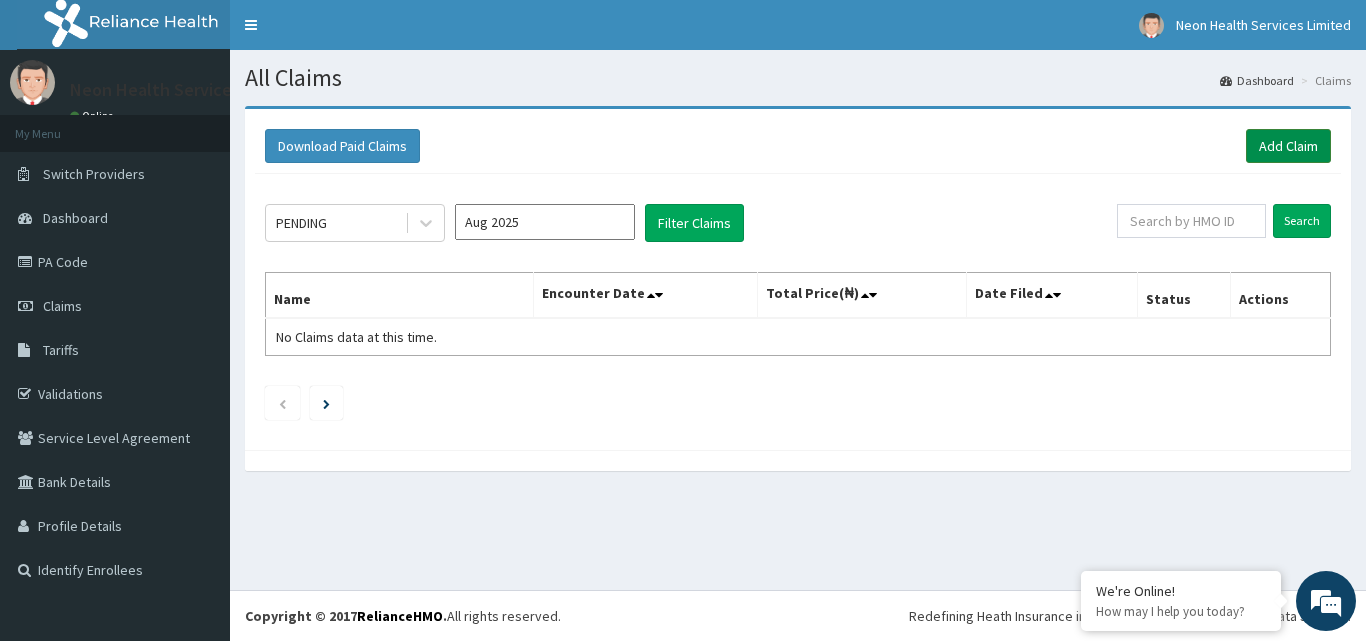 click on "Add Claim" at bounding box center [1288, 146] 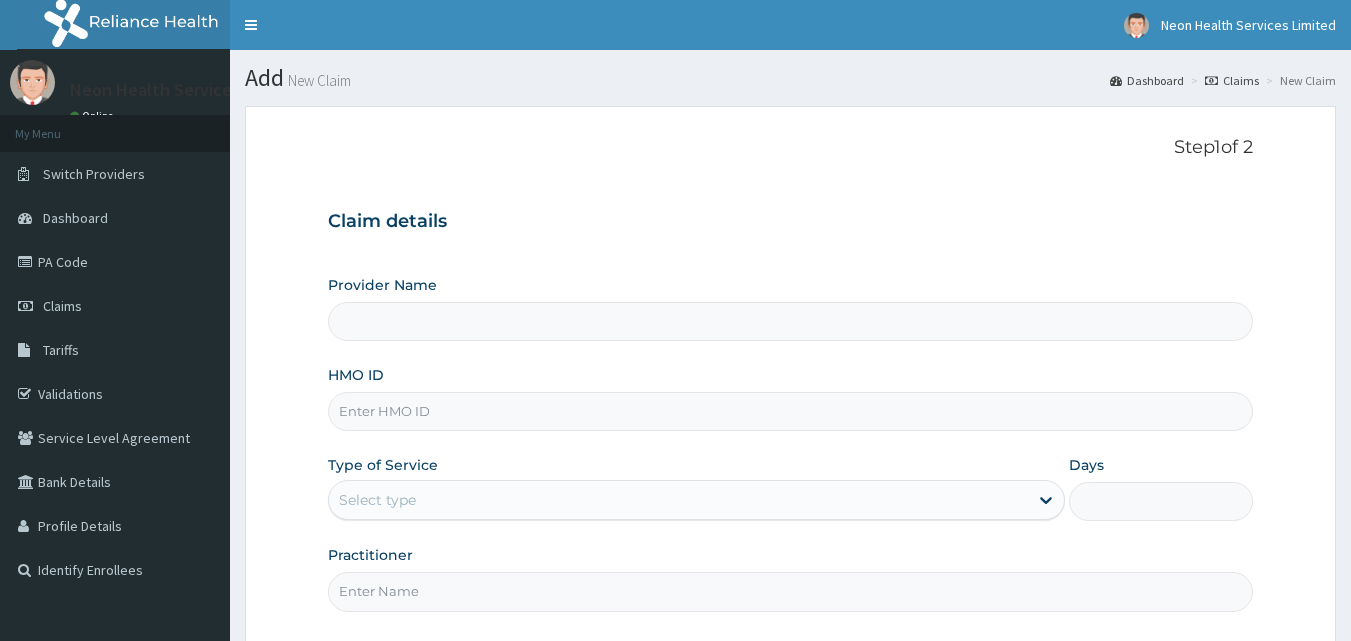 scroll, scrollTop: 0, scrollLeft: 0, axis: both 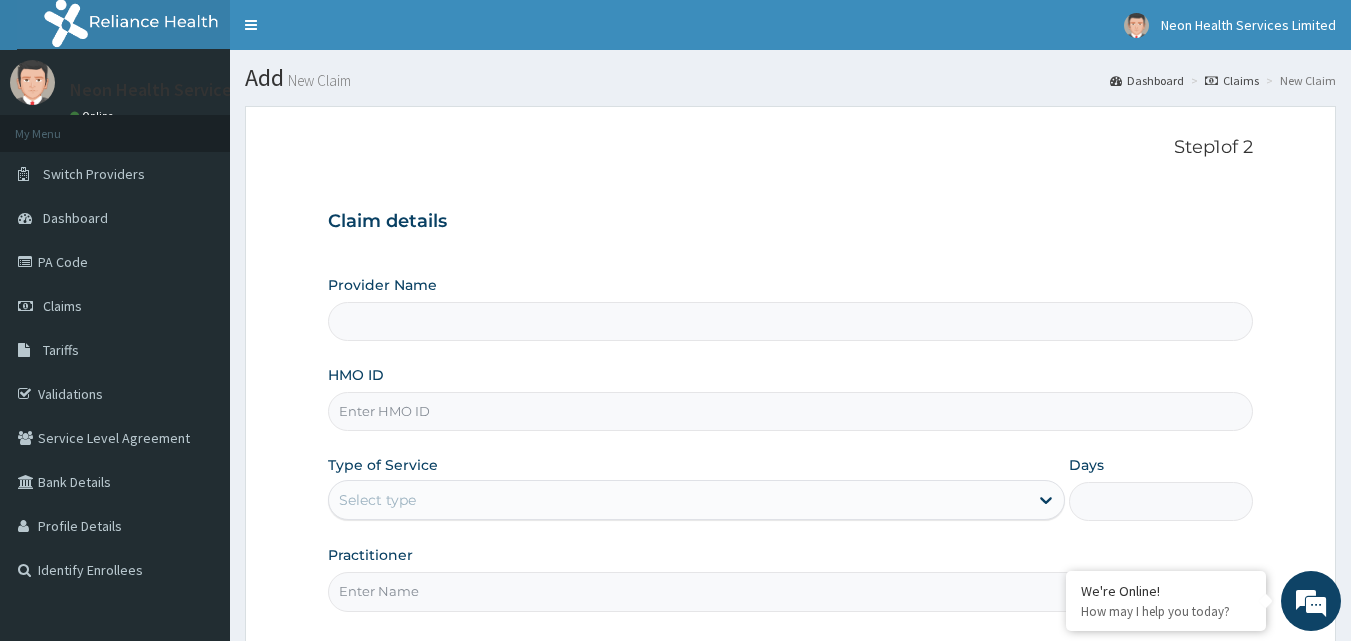 type on "Neon Health Services Limited" 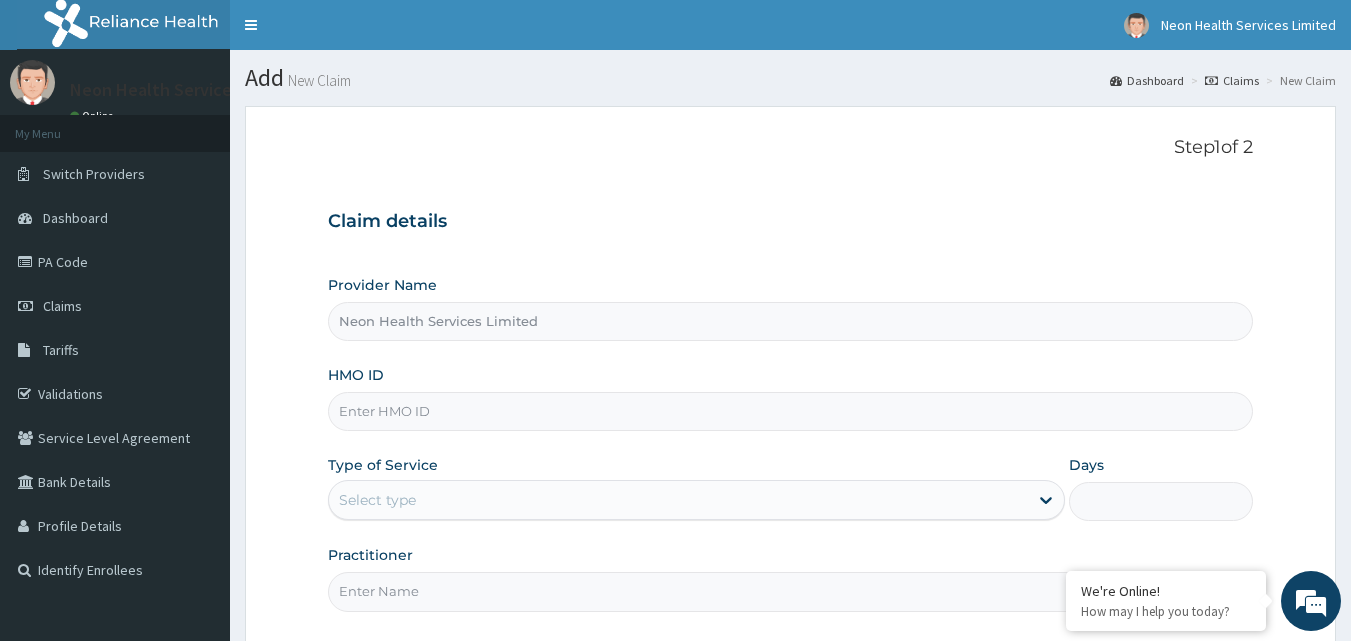 scroll, scrollTop: 0, scrollLeft: 0, axis: both 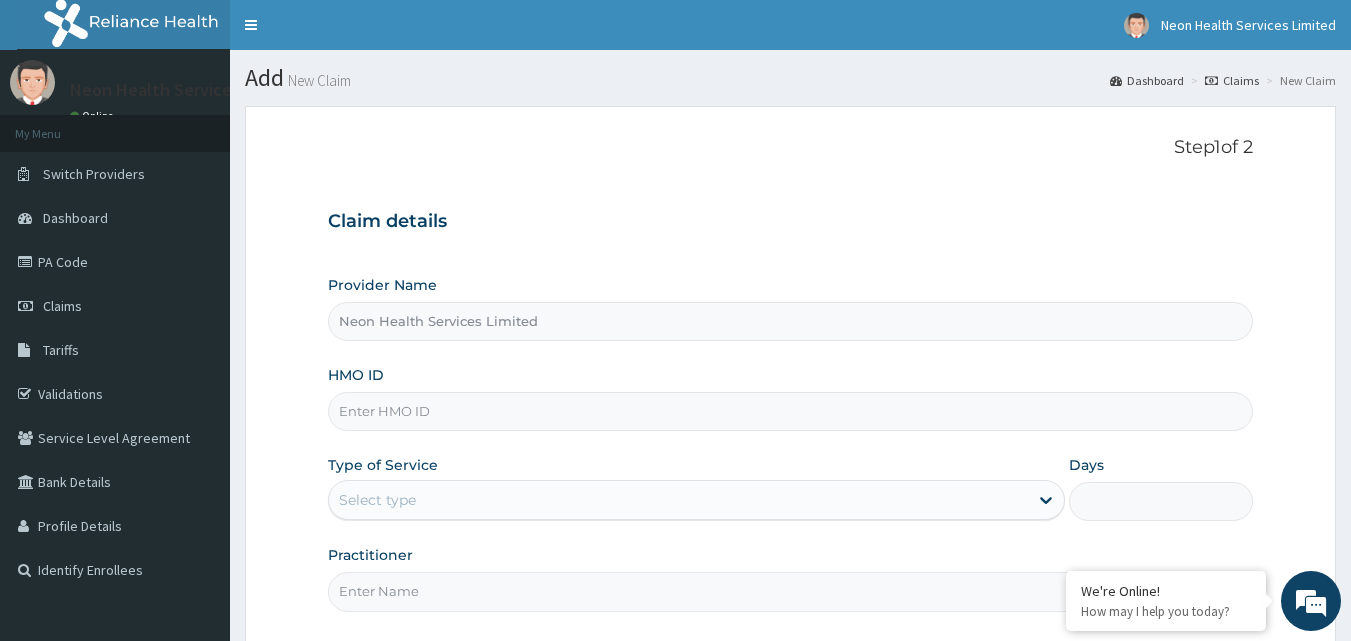 click on "HMO ID" at bounding box center [791, 411] 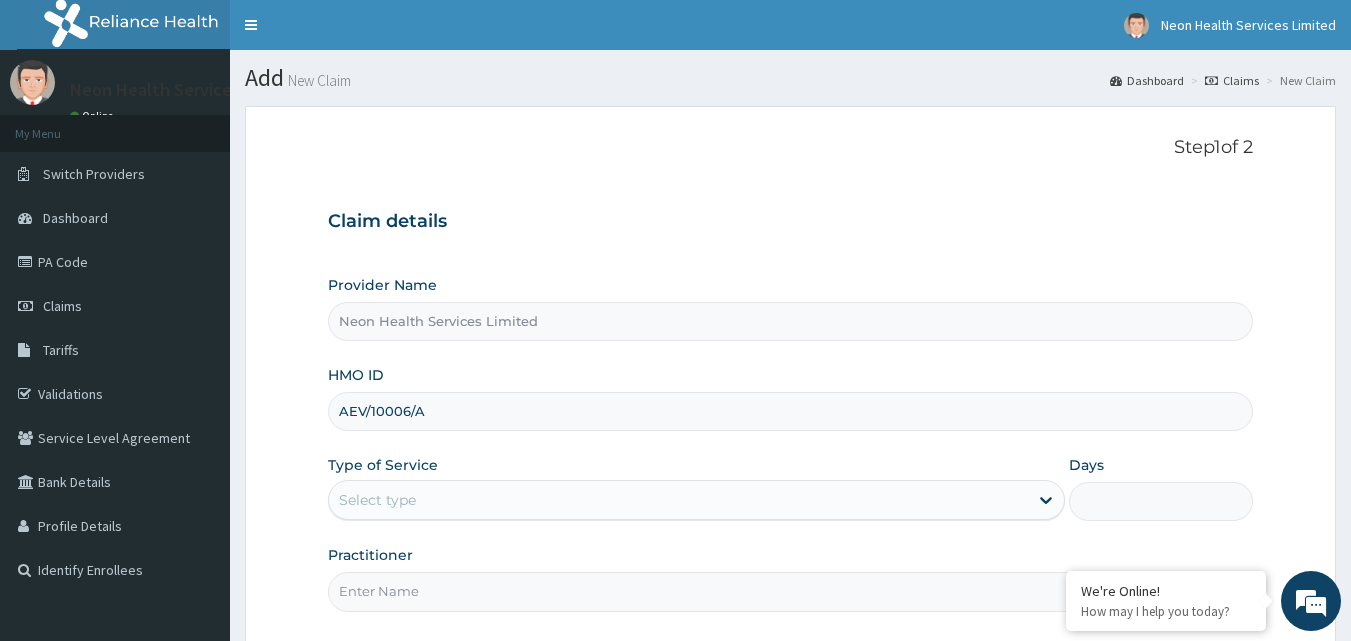 type on "AEV/10006/A" 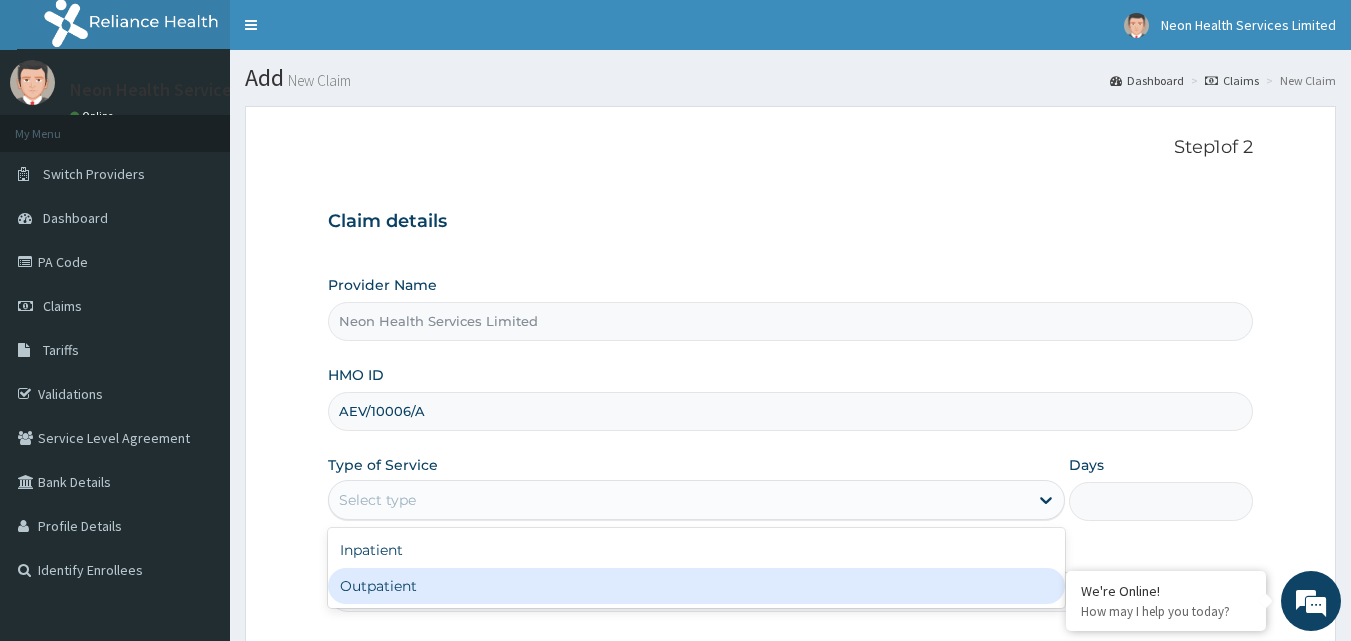 click on "Outpatient" at bounding box center (696, 586) 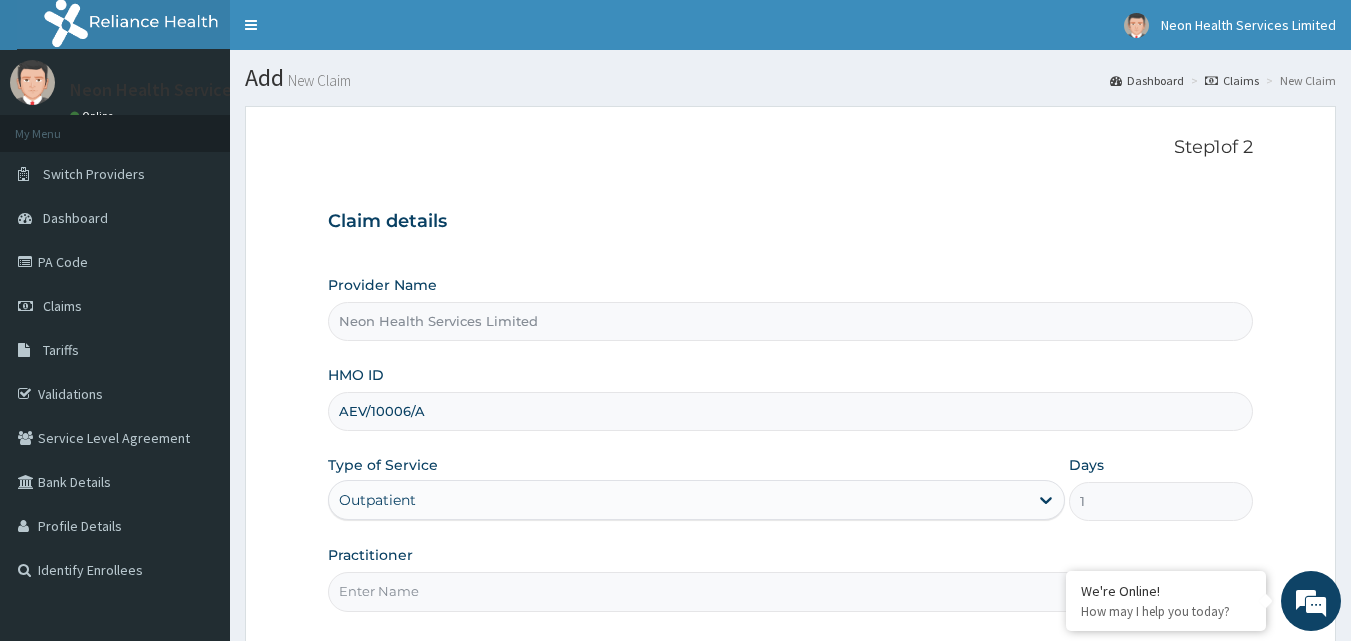 click on "Practitioner" at bounding box center [791, 591] 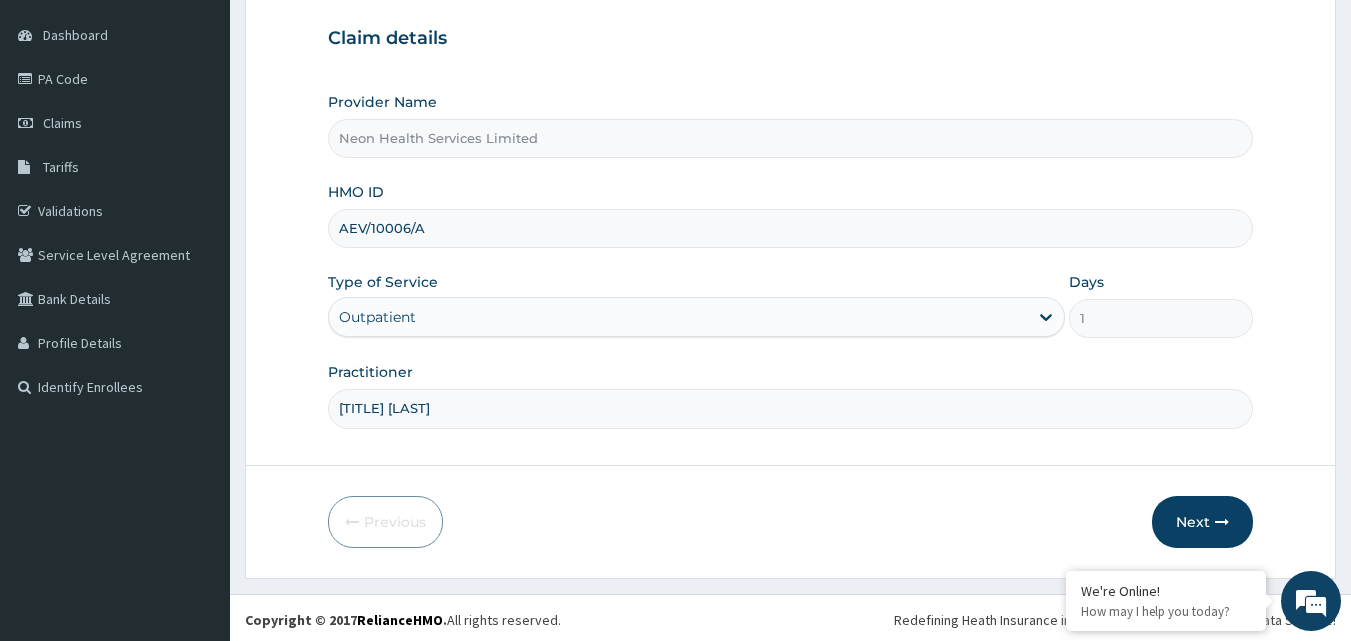 scroll, scrollTop: 187, scrollLeft: 0, axis: vertical 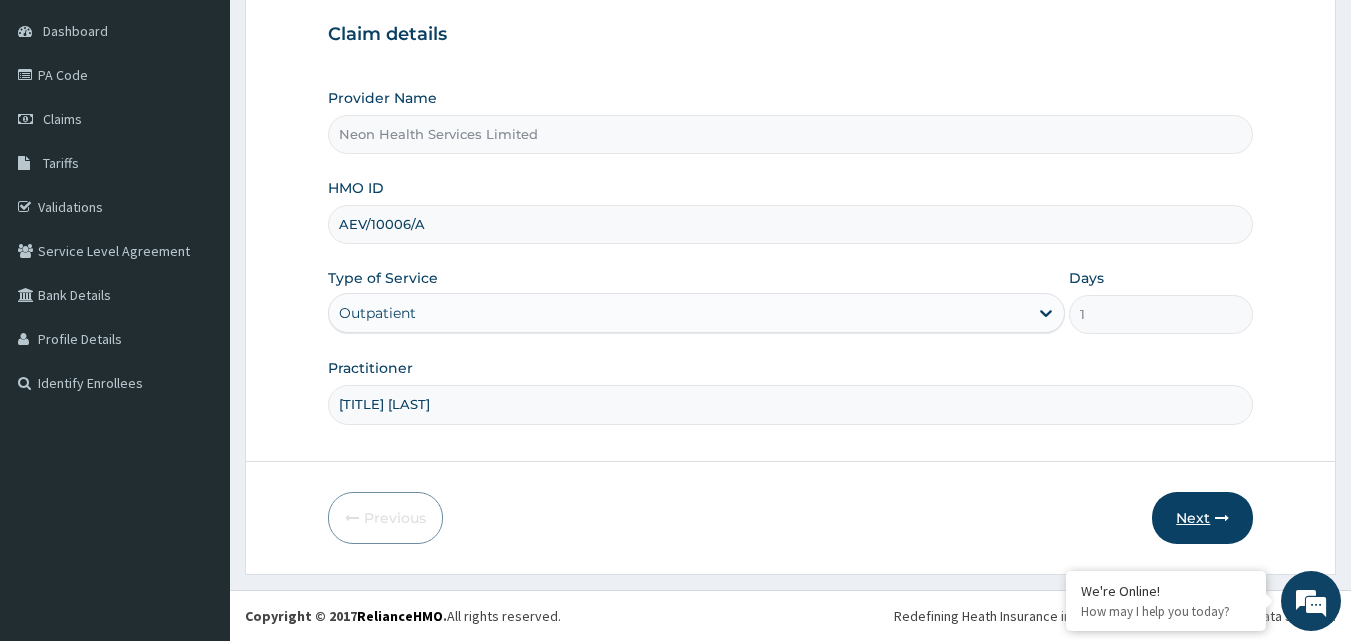type on "Dr Chika" 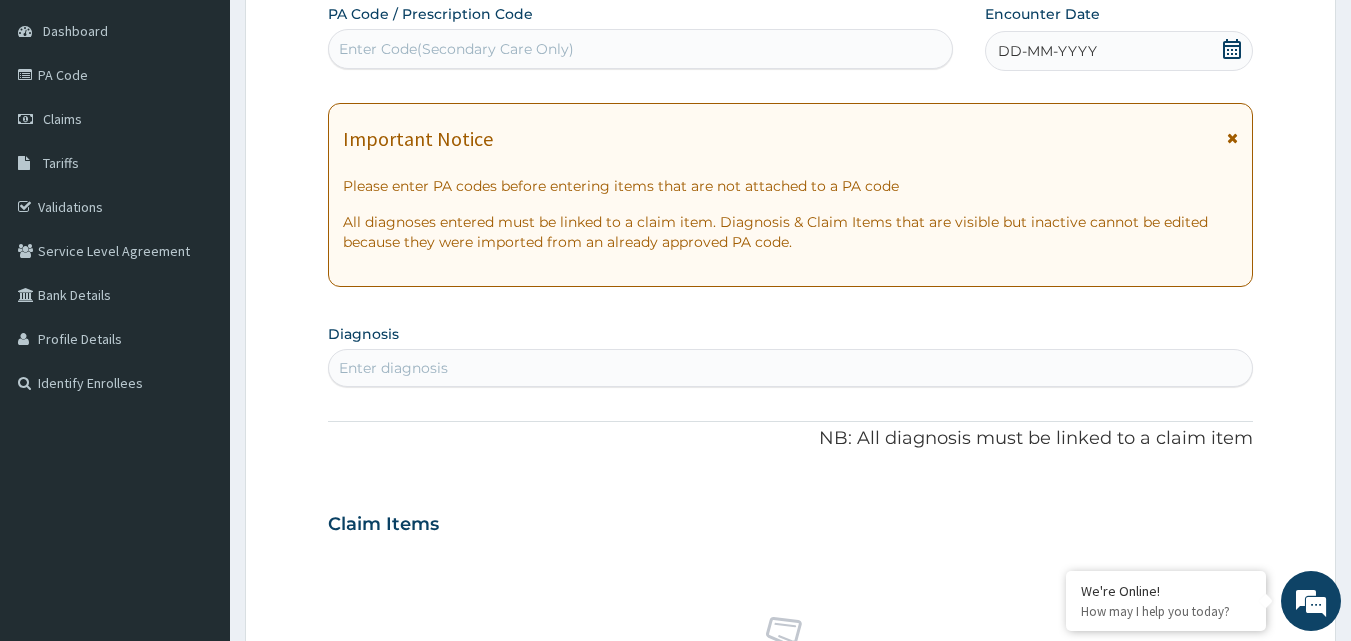 click on "Claim Items" at bounding box center (791, 520) 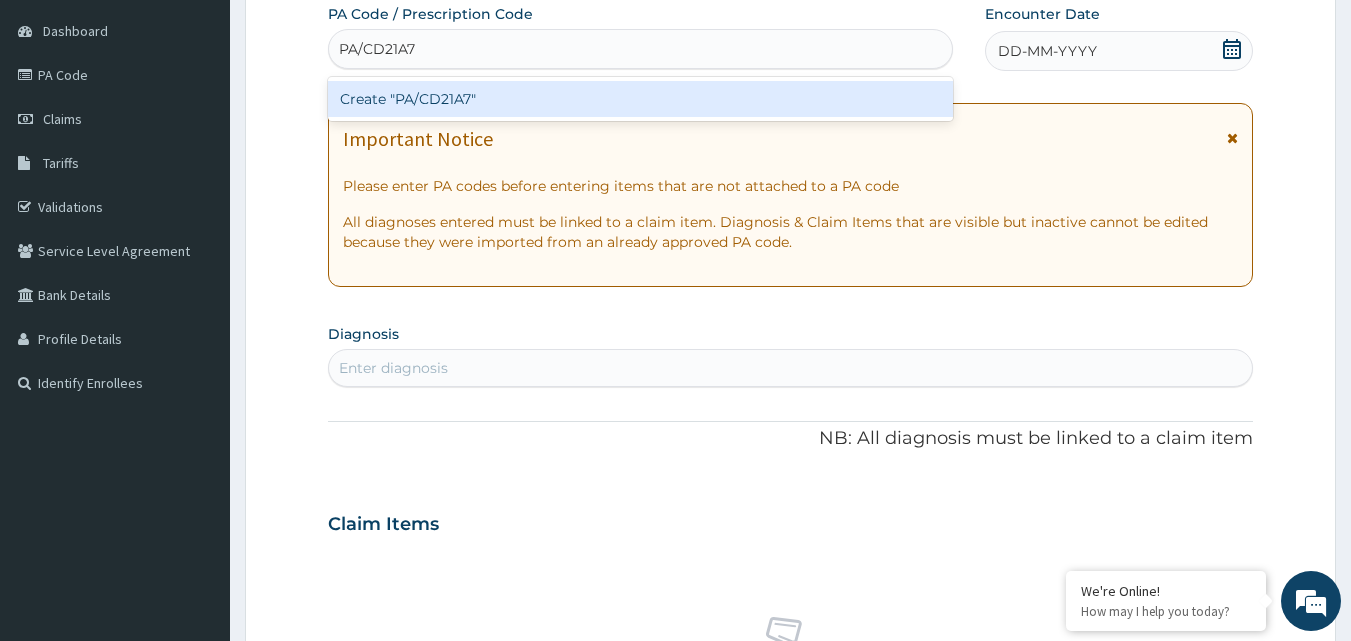 click on "Create "PA/CD21A7"" at bounding box center [641, 99] 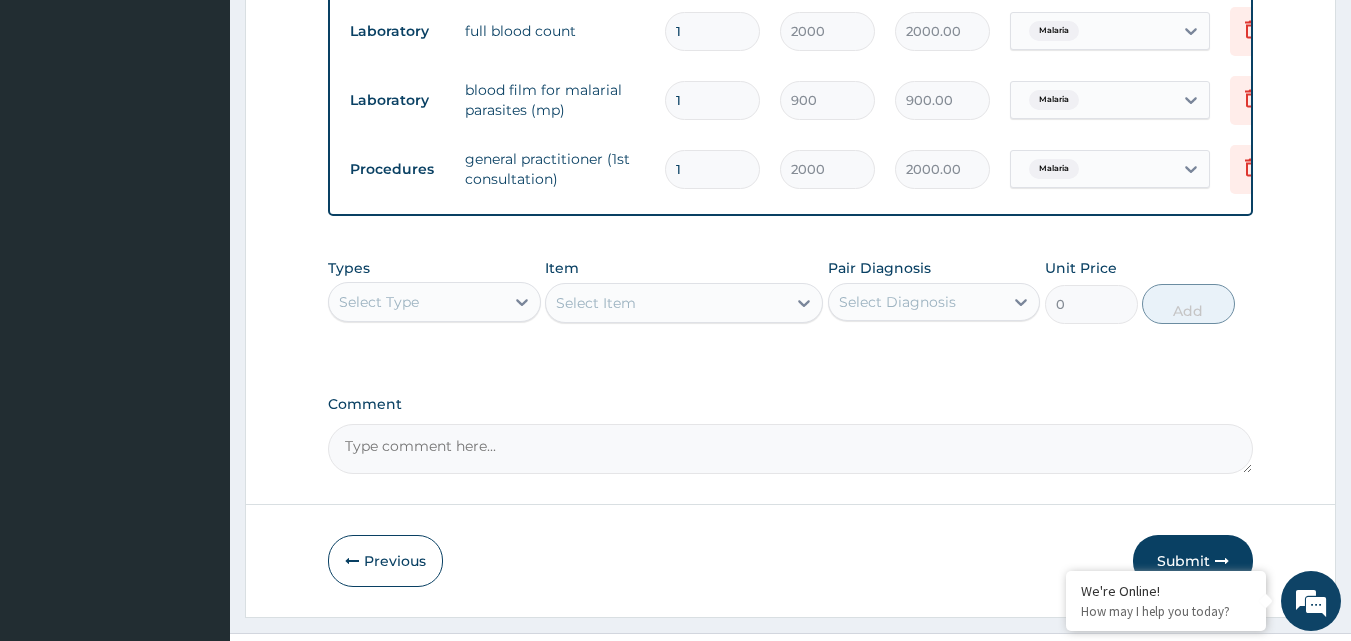 scroll, scrollTop: 941, scrollLeft: 0, axis: vertical 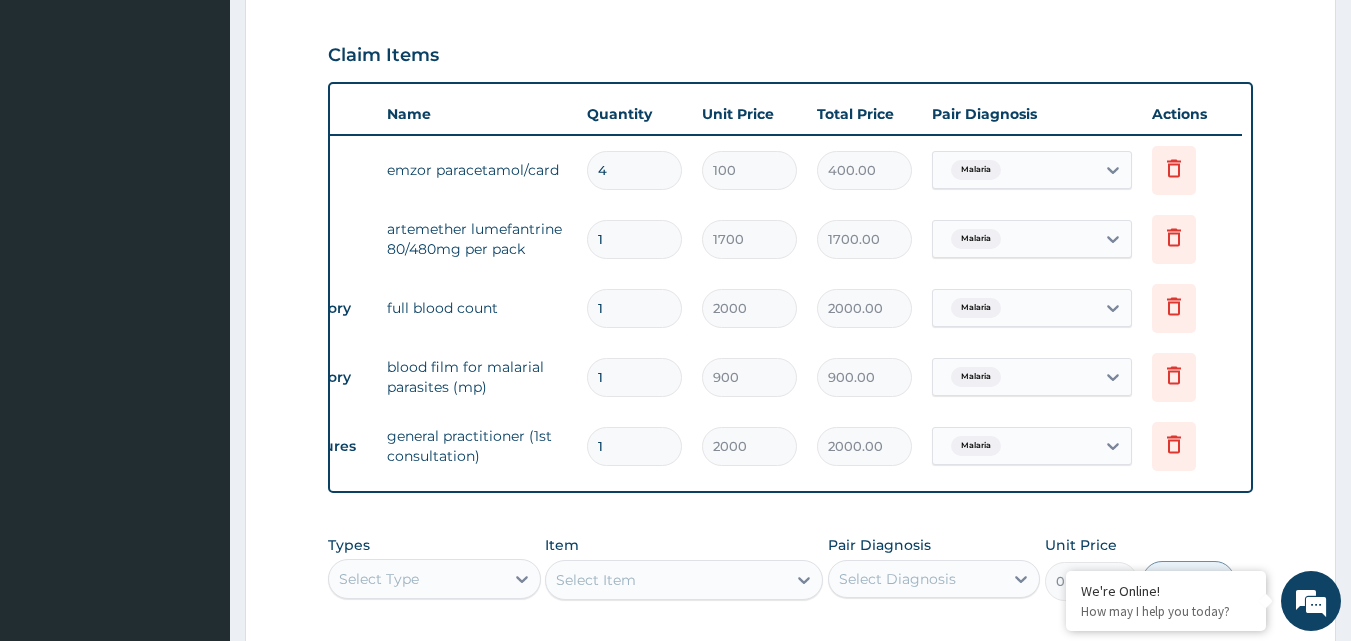 click on "4" at bounding box center (634, 170) 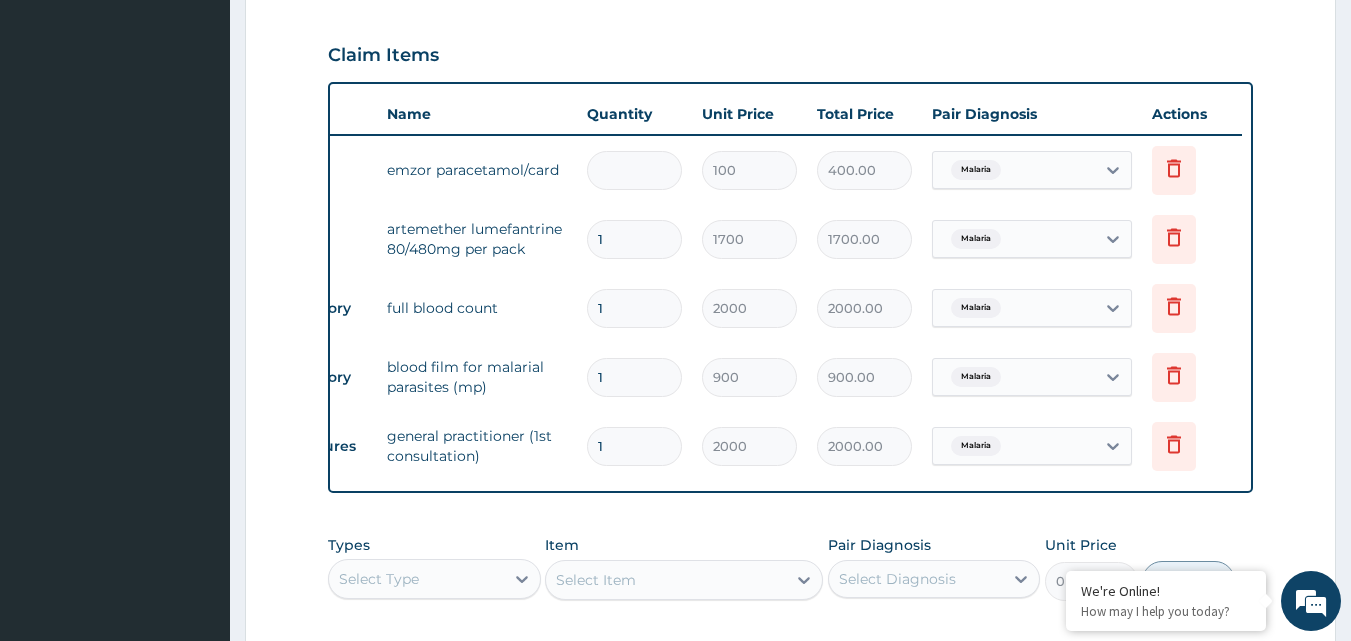 type on "0.00" 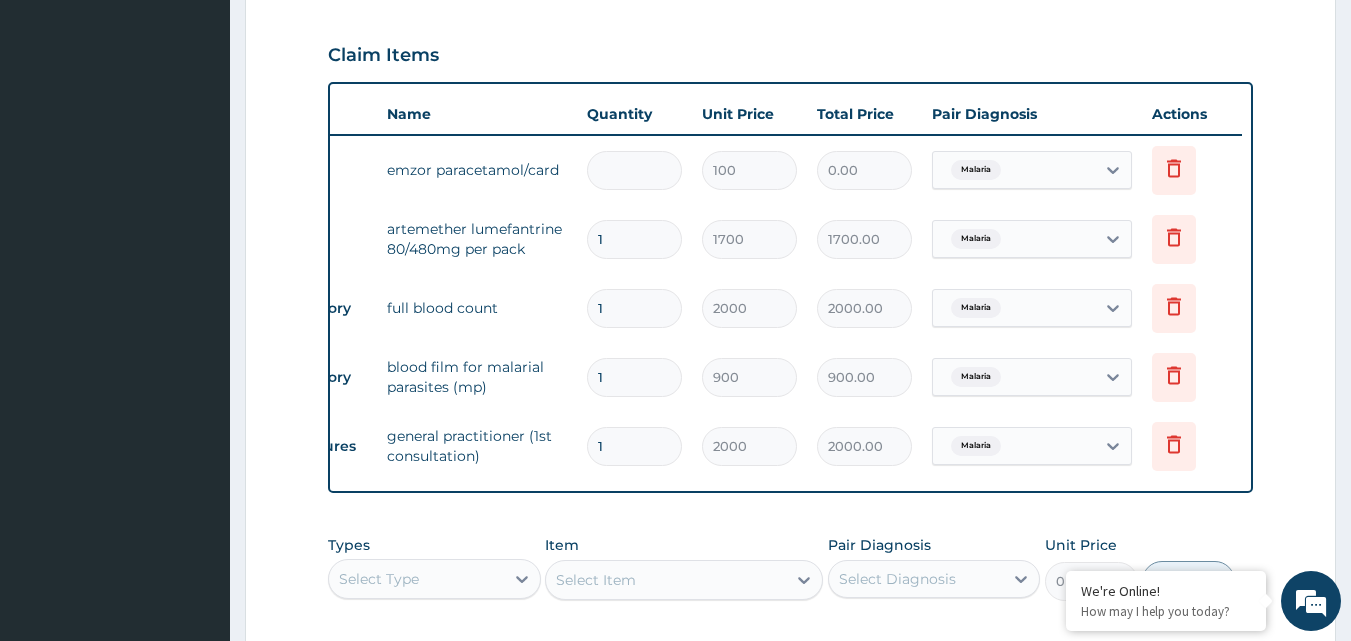 type on "5" 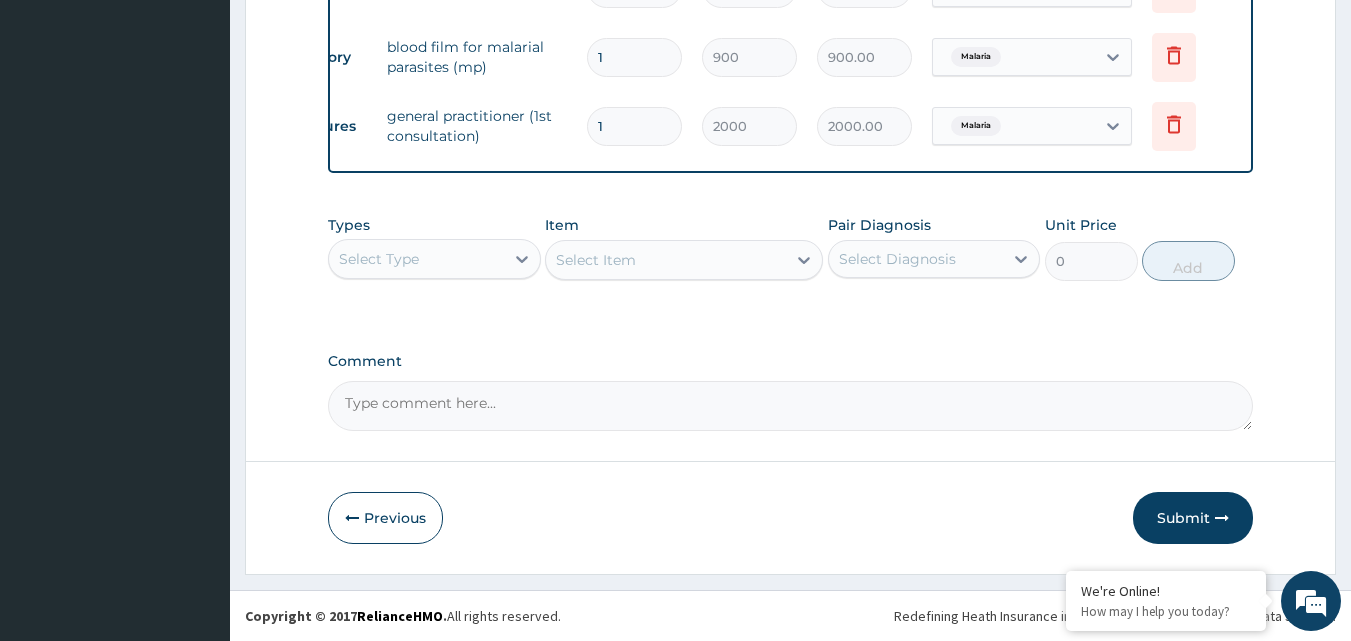 scroll, scrollTop: 997, scrollLeft: 0, axis: vertical 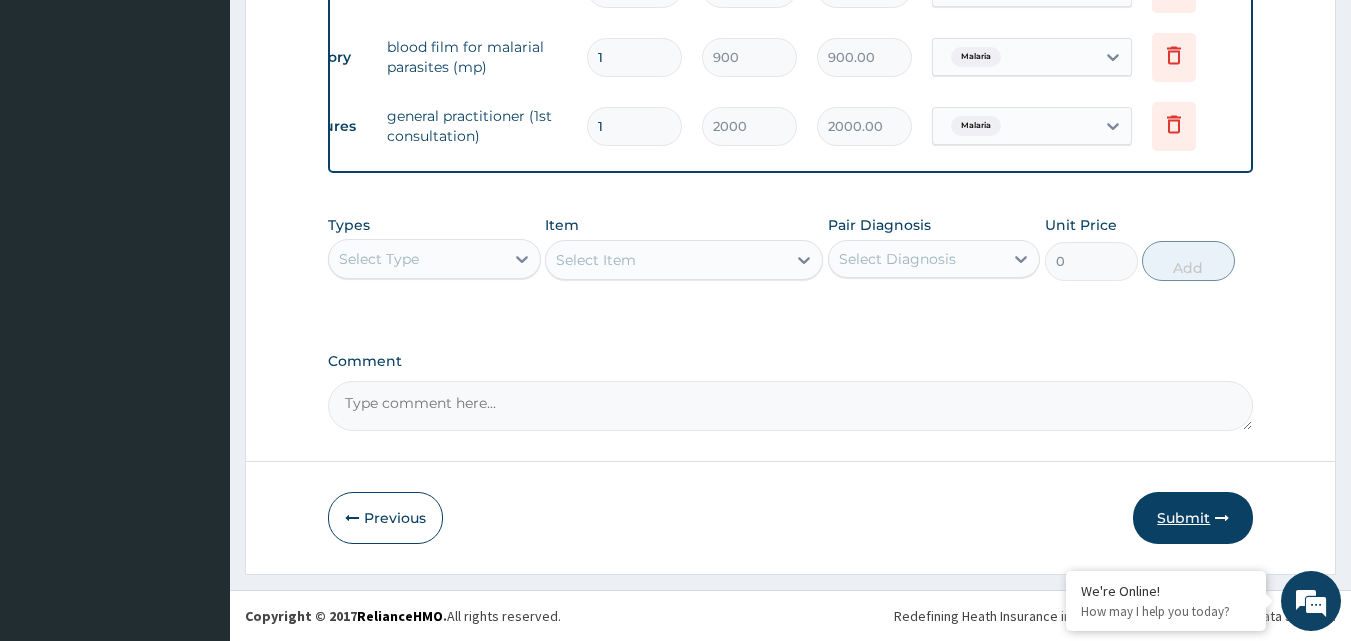 type on "5" 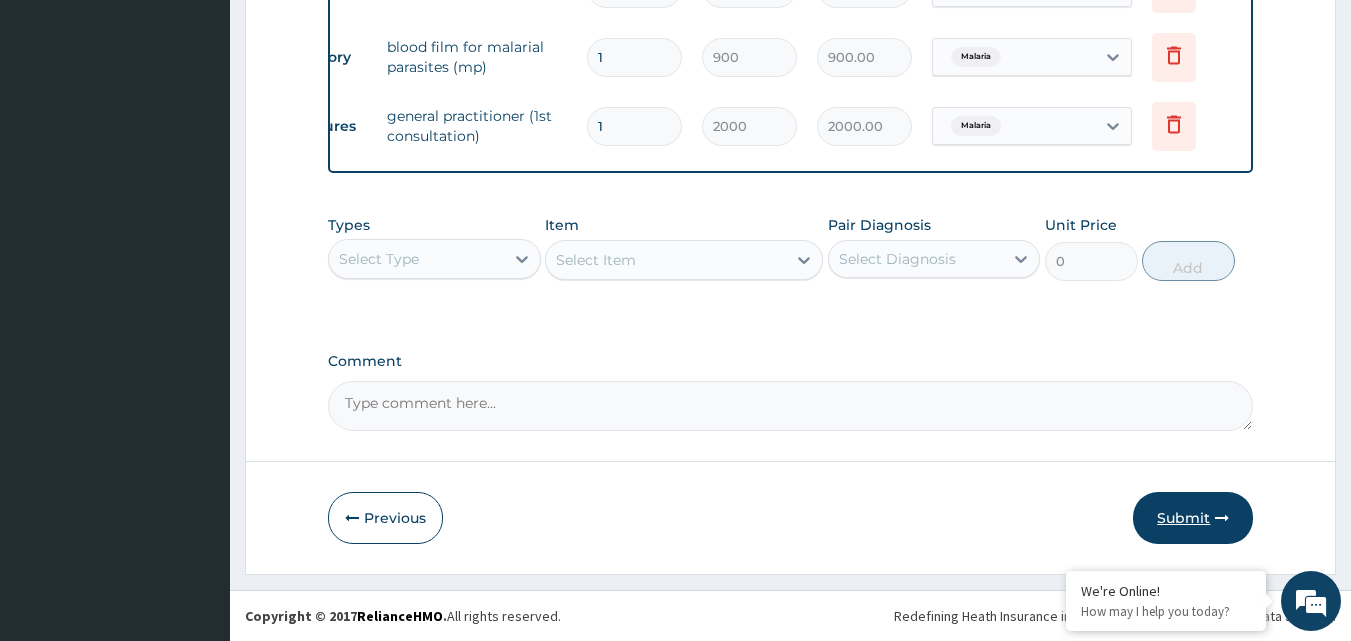 click on "Submit" at bounding box center [1193, 518] 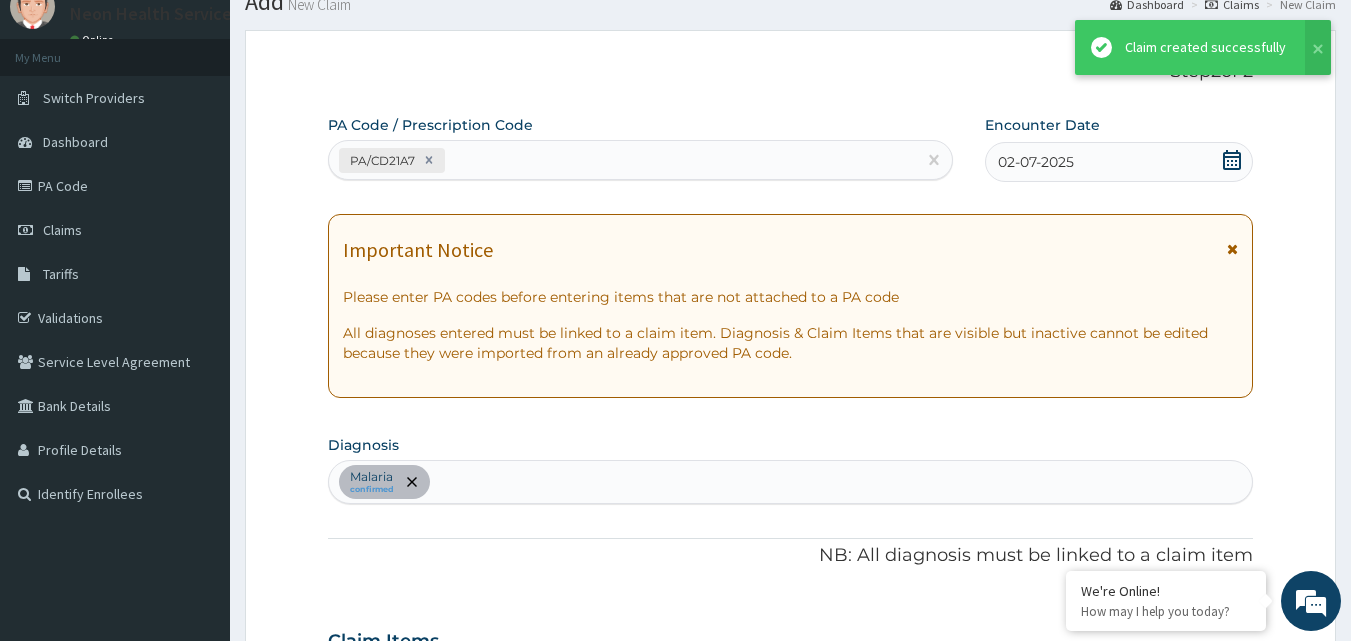scroll, scrollTop: 997, scrollLeft: 0, axis: vertical 